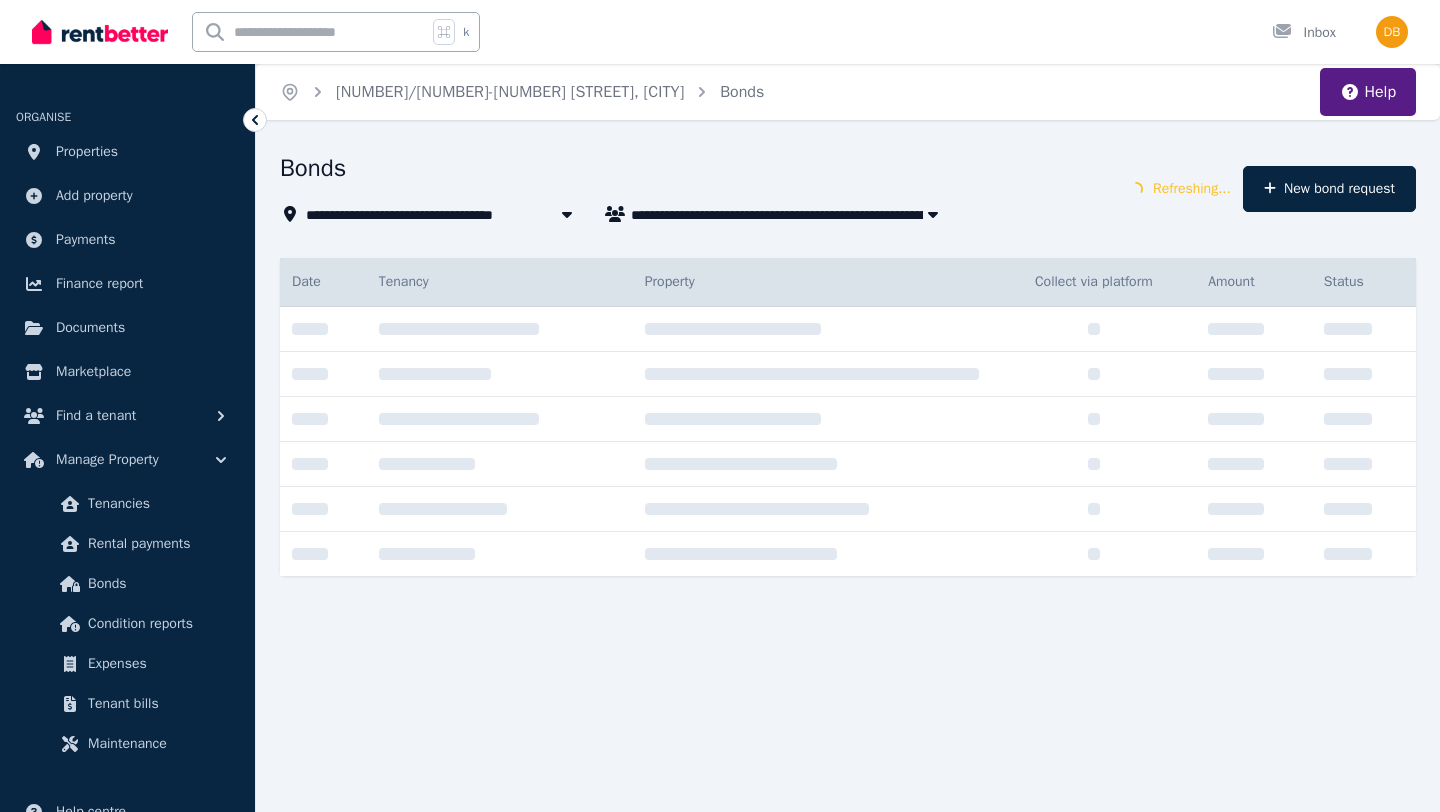 scroll, scrollTop: 0, scrollLeft: 0, axis: both 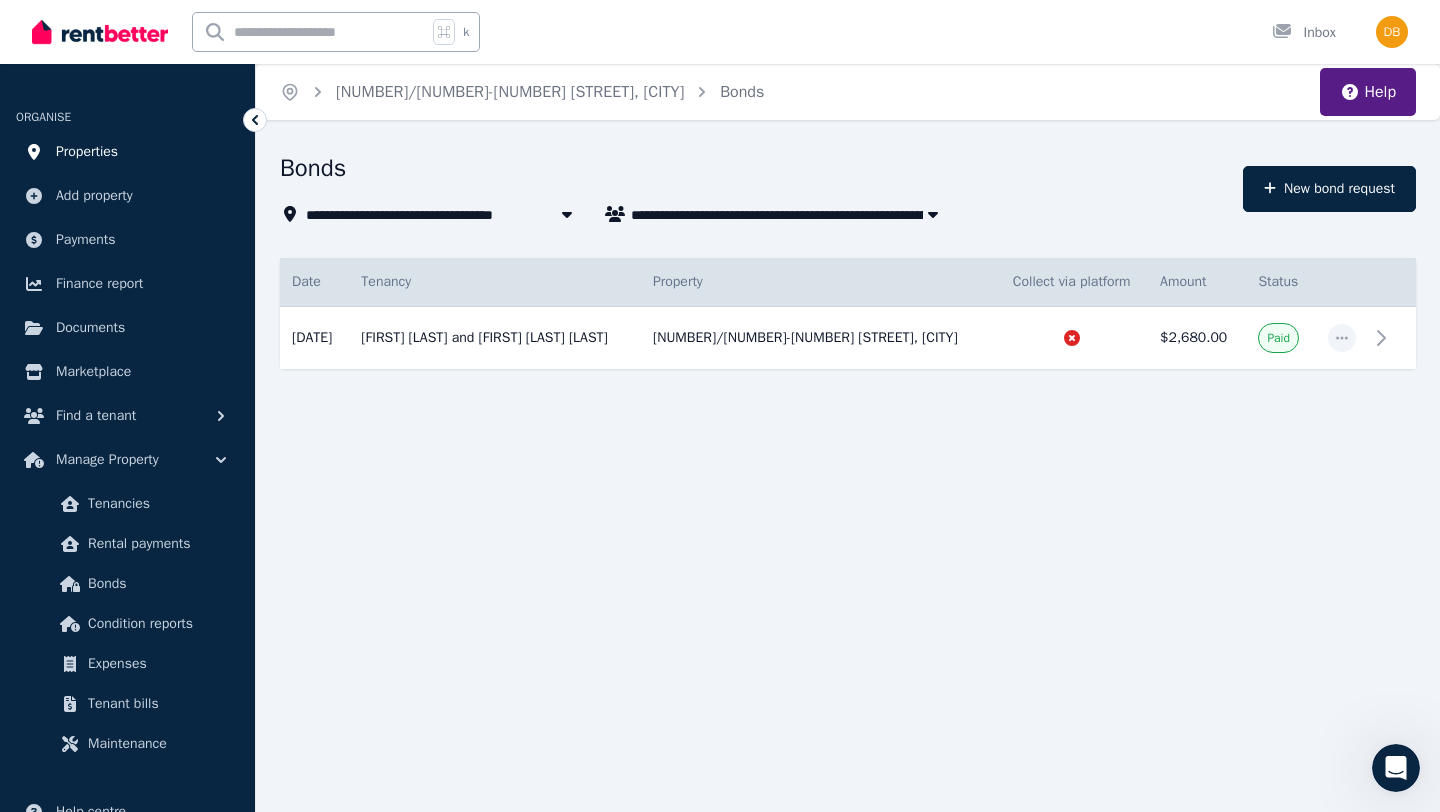 click on "Properties" at bounding box center (87, 152) 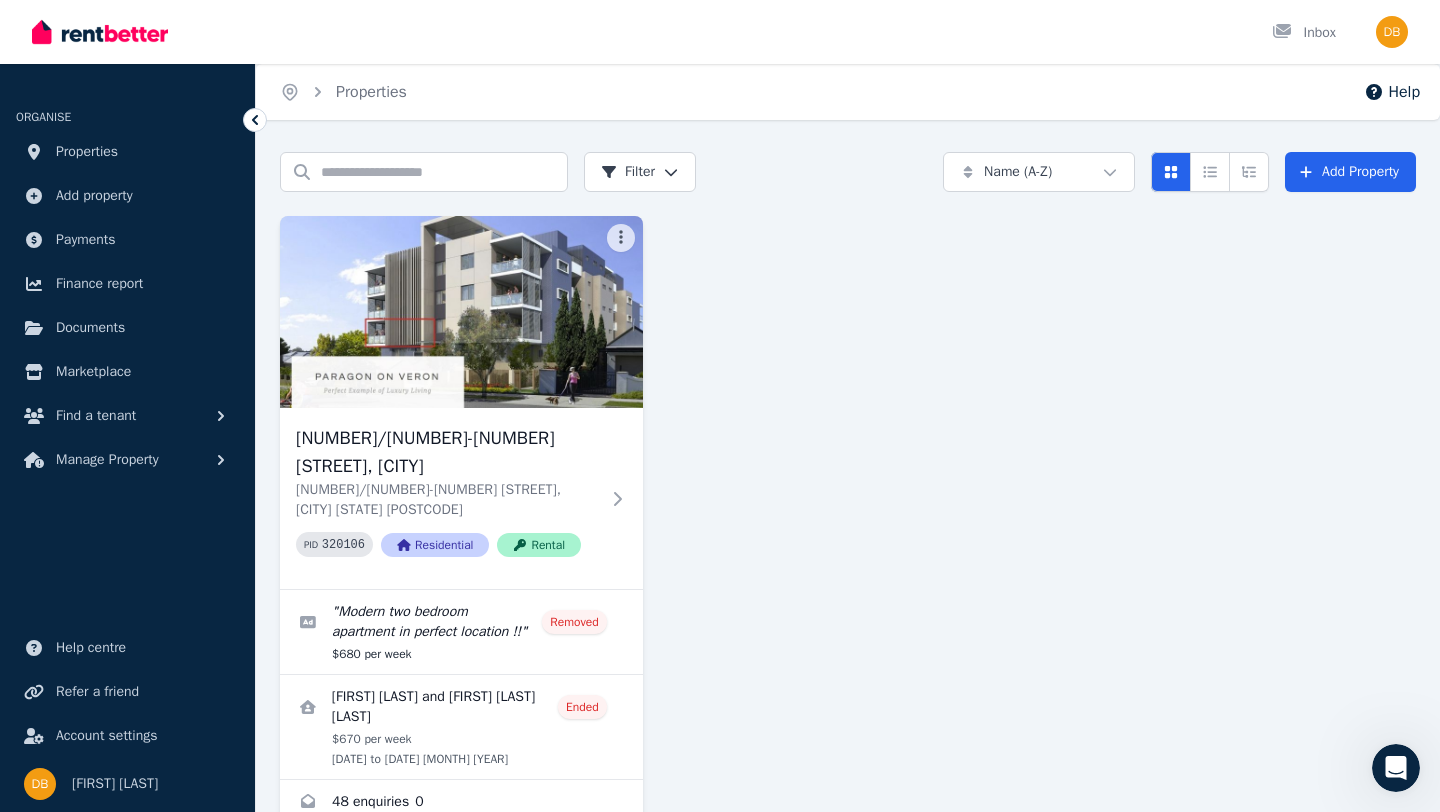 click at bounding box center [1392, 32] 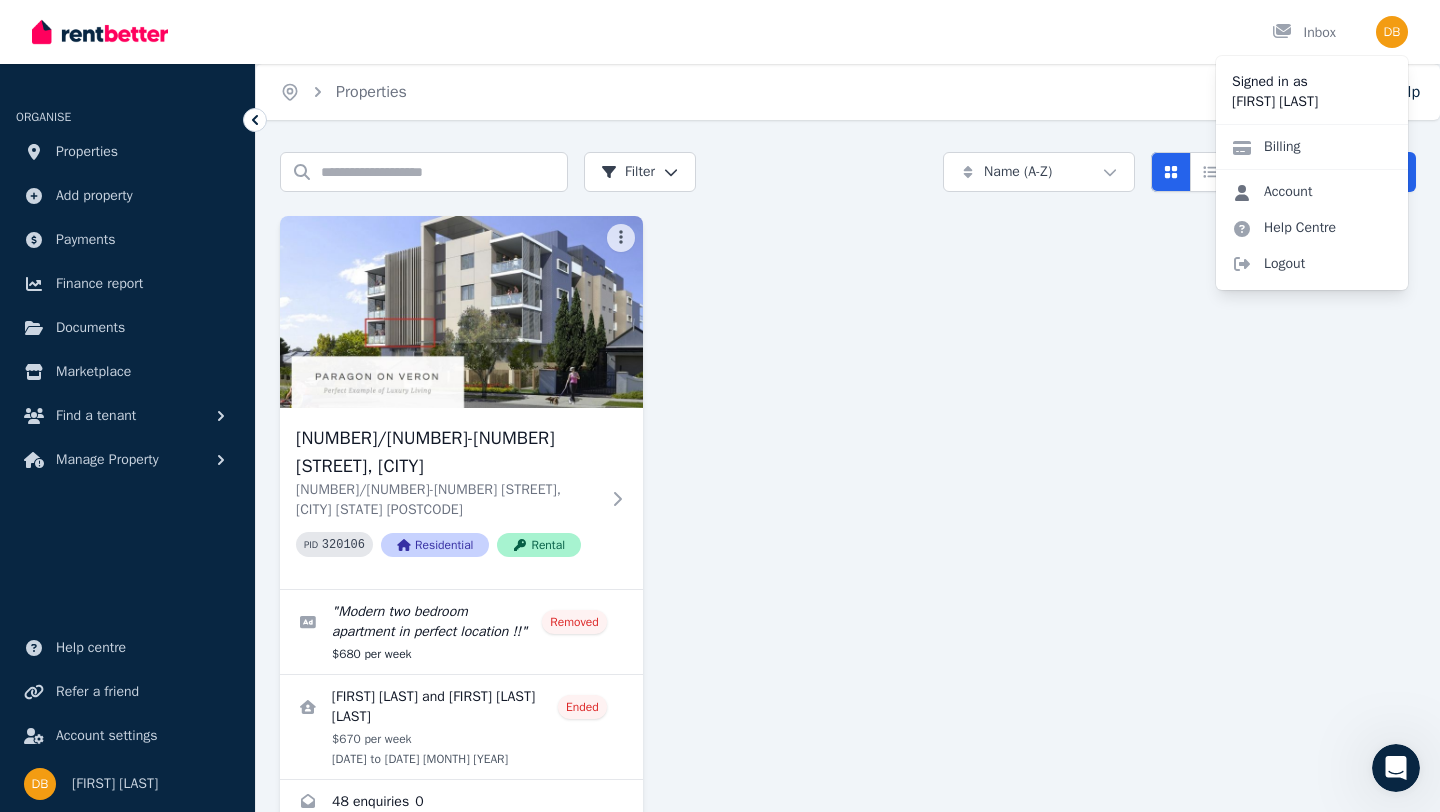 click on "Account" at bounding box center [1272, 192] 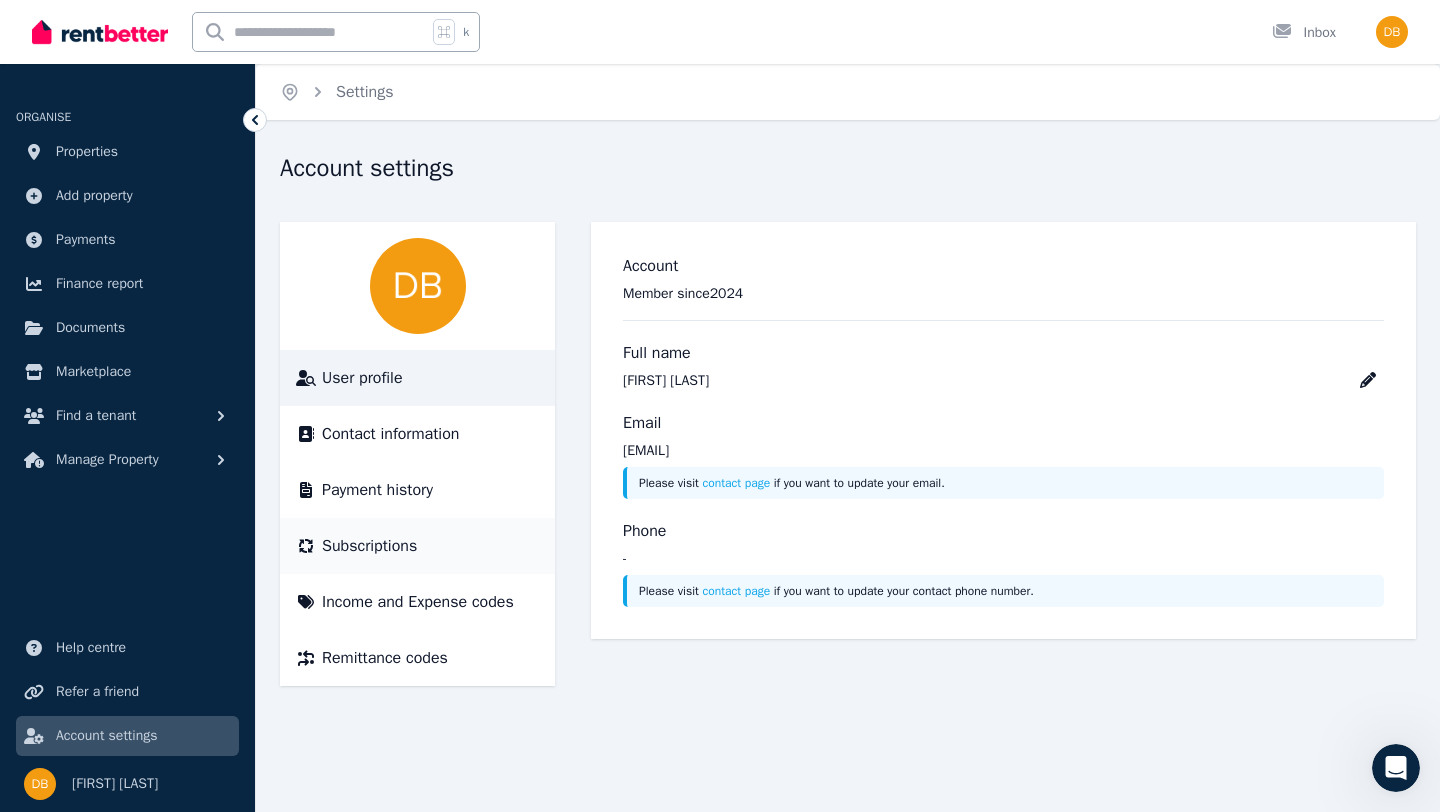 click on "Subscriptions" at bounding box center (369, 546) 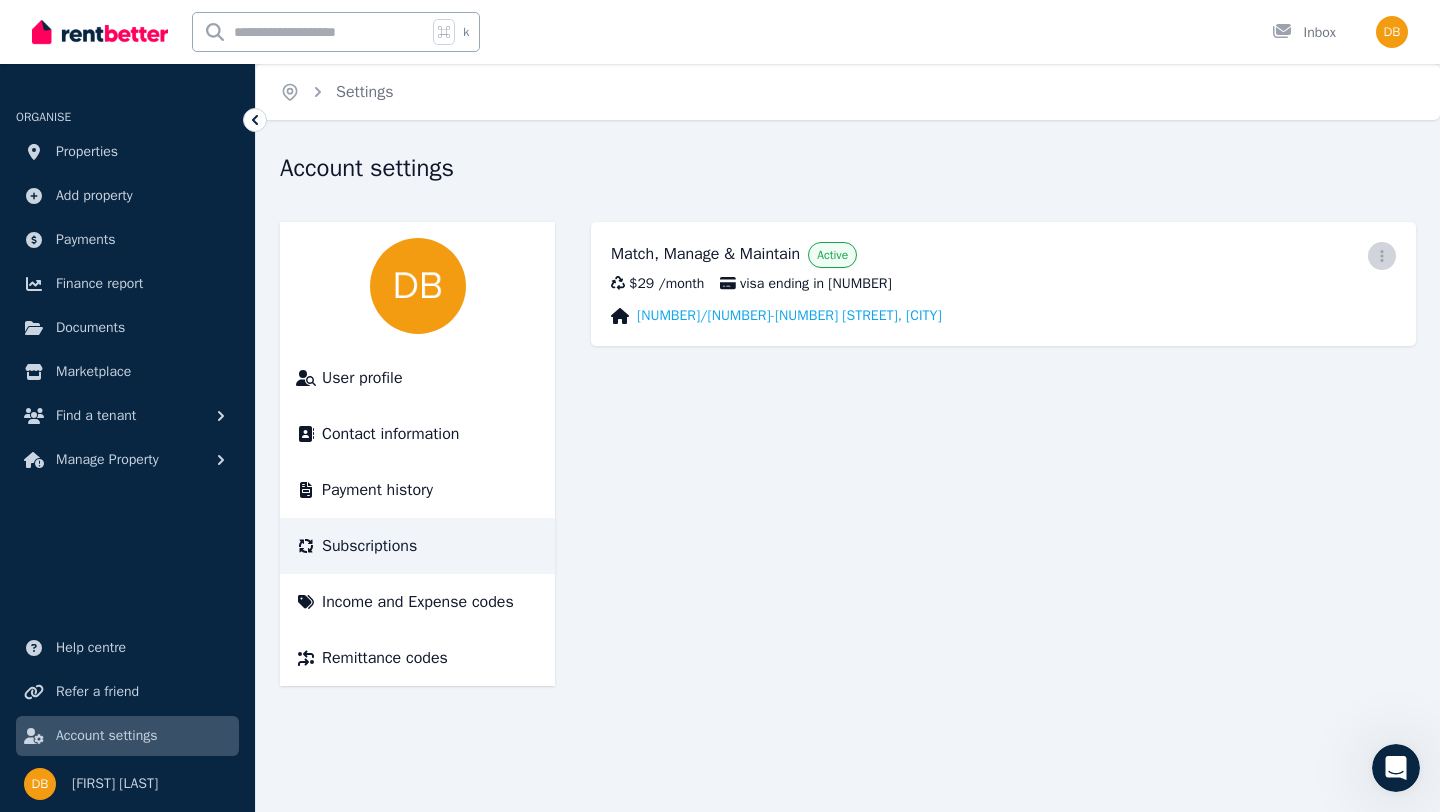 click 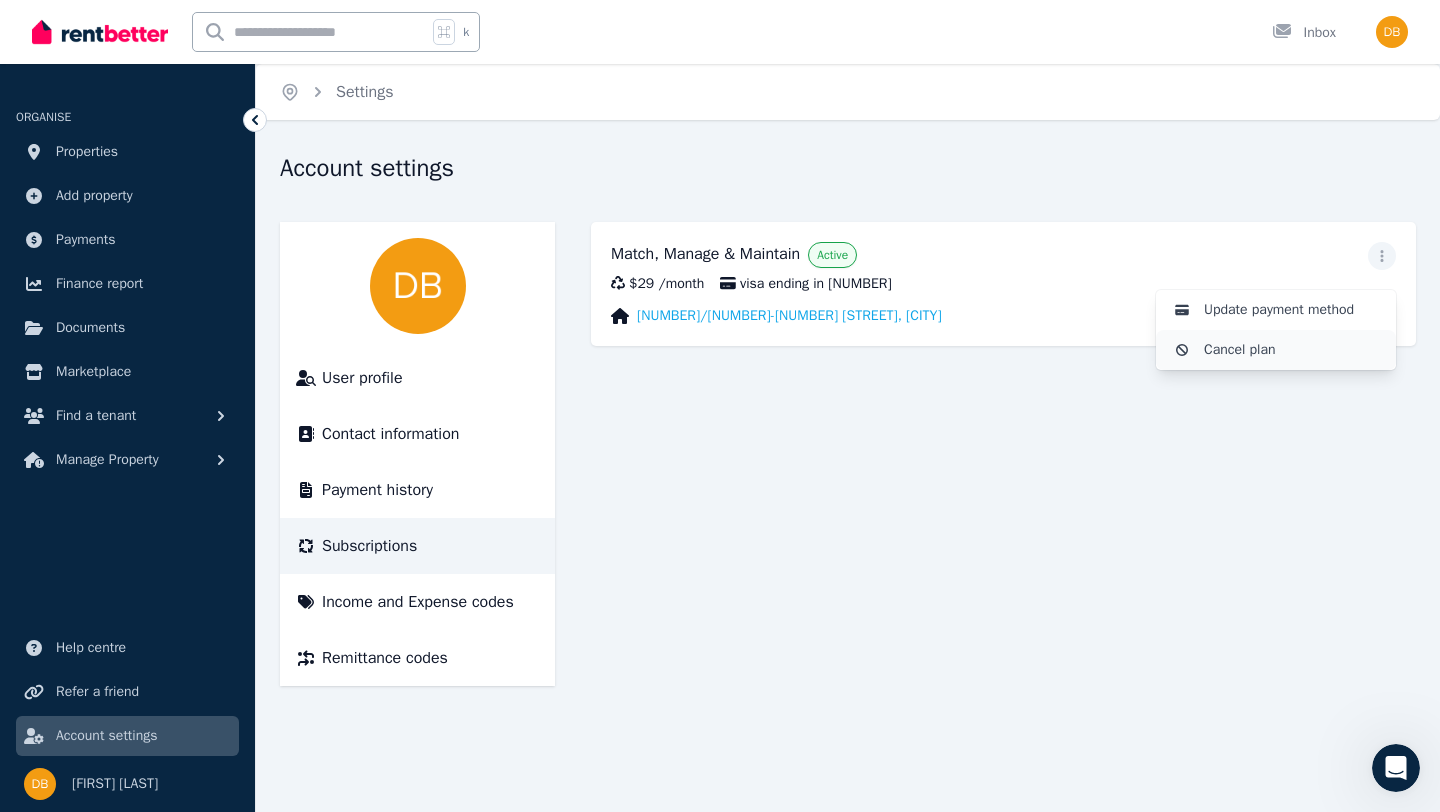 click on "Cancel plan" at bounding box center (1292, 350) 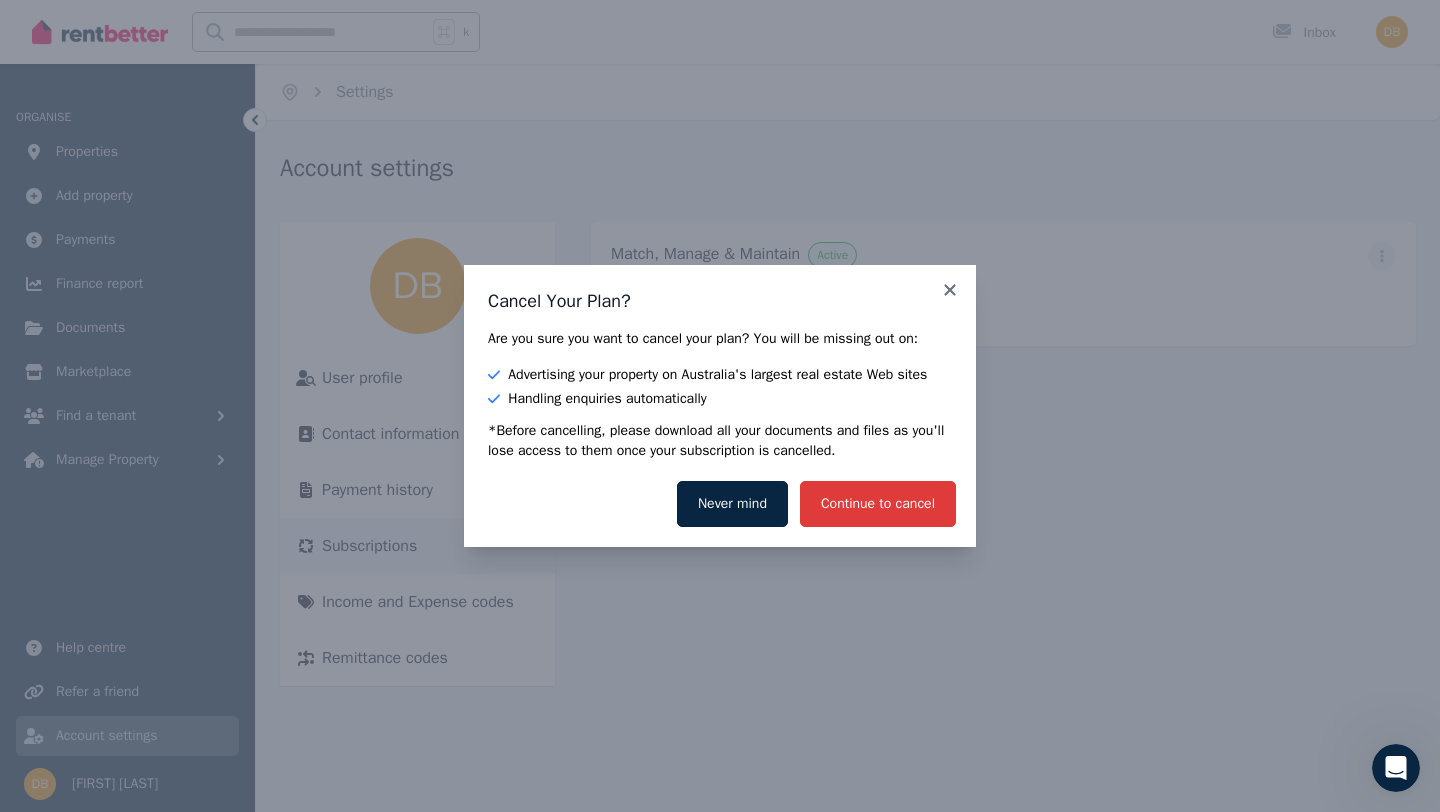 click on "Continue to cancel" at bounding box center (878, 504) 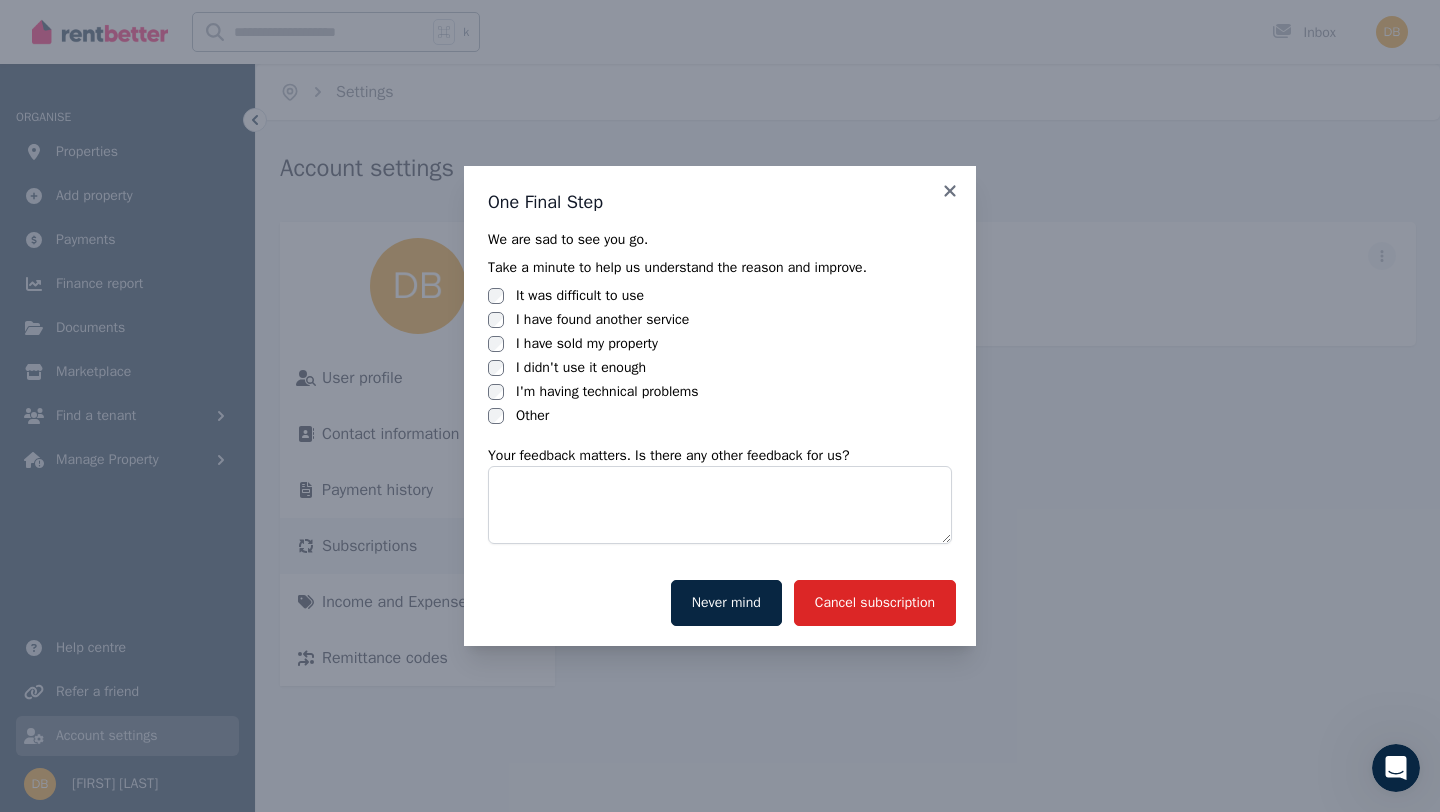 click on "I have sold my property" at bounding box center [587, 344] 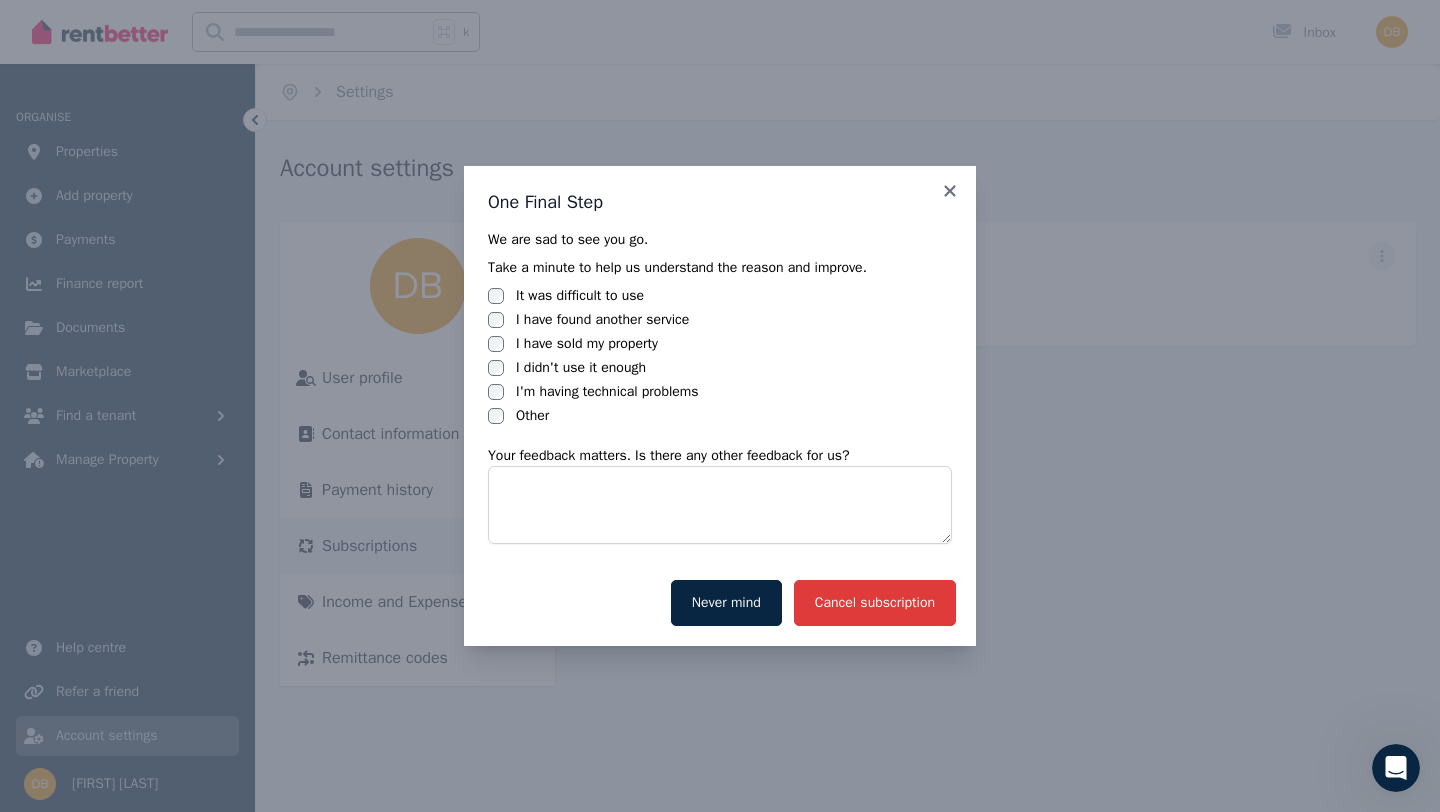 click on "Cancel subscription" at bounding box center [875, 603] 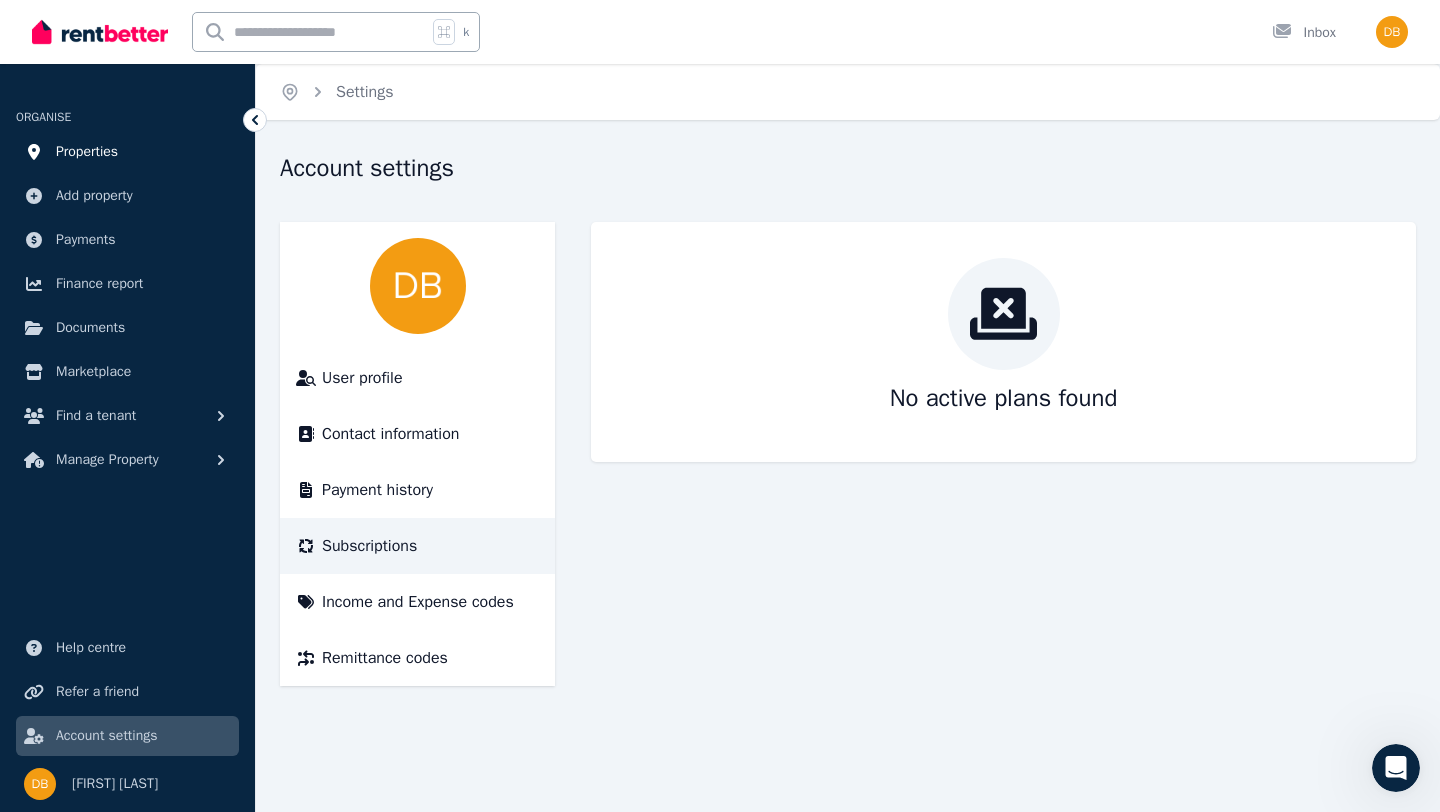 click on "Properties" at bounding box center (87, 152) 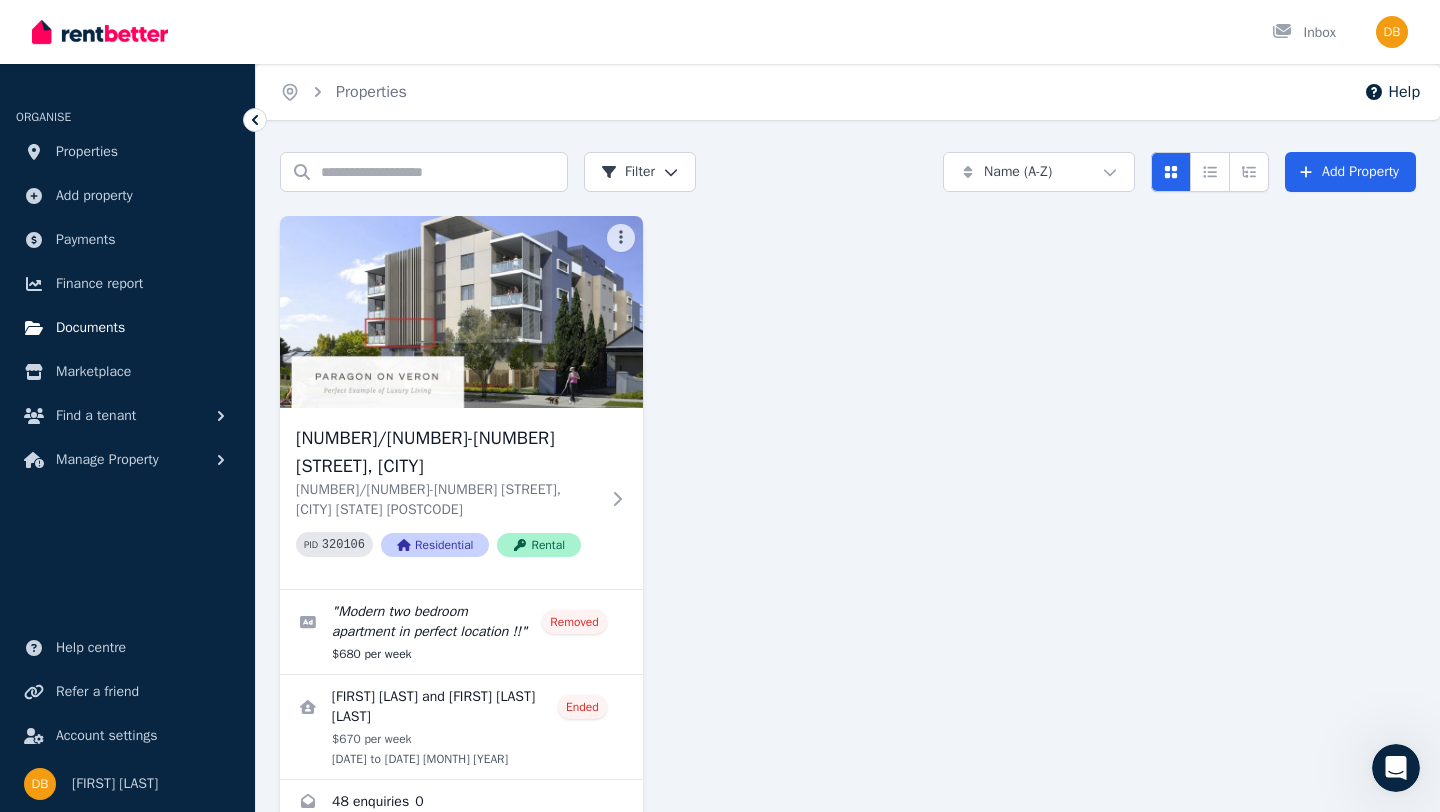 click on "Documents" at bounding box center [90, 328] 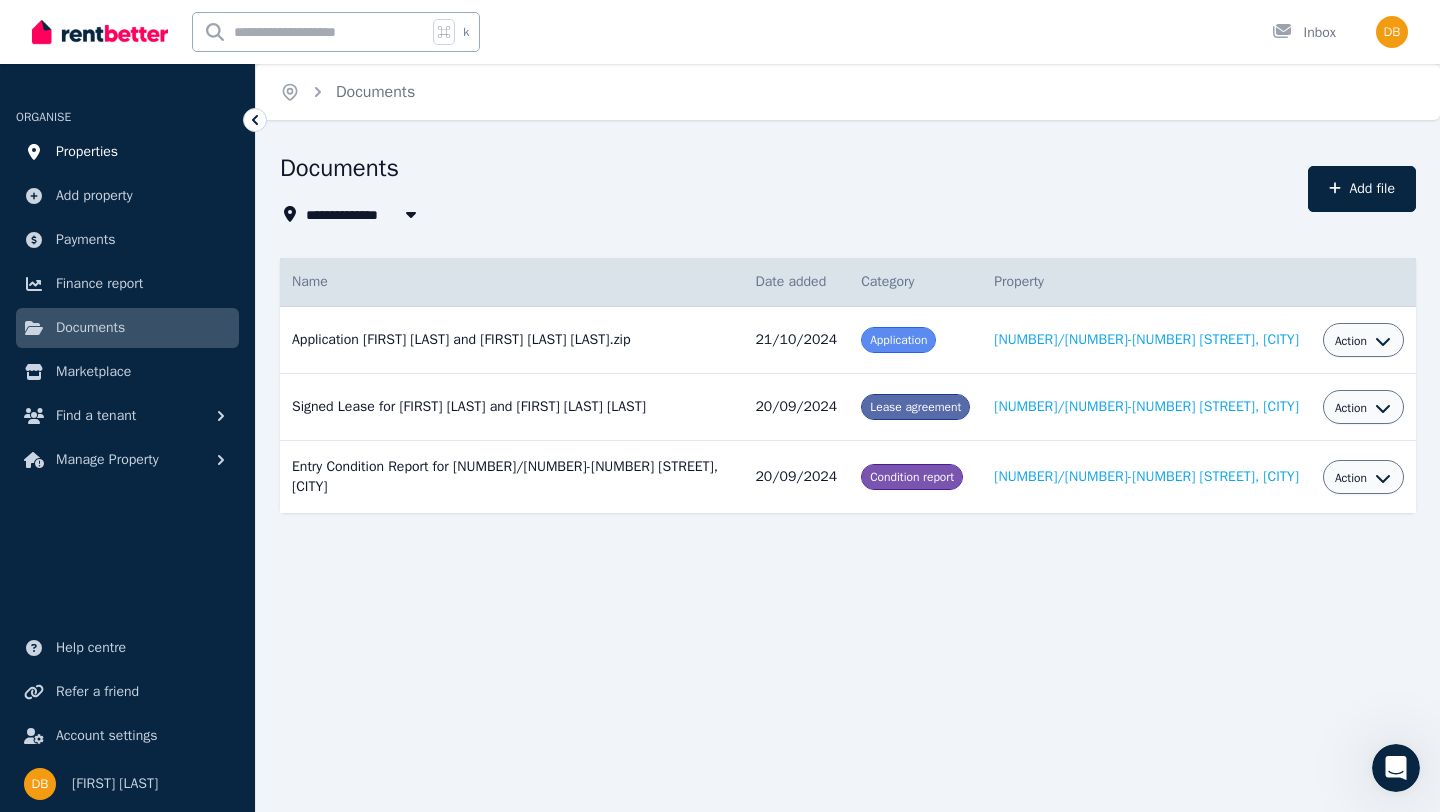 click on "Properties" at bounding box center [87, 152] 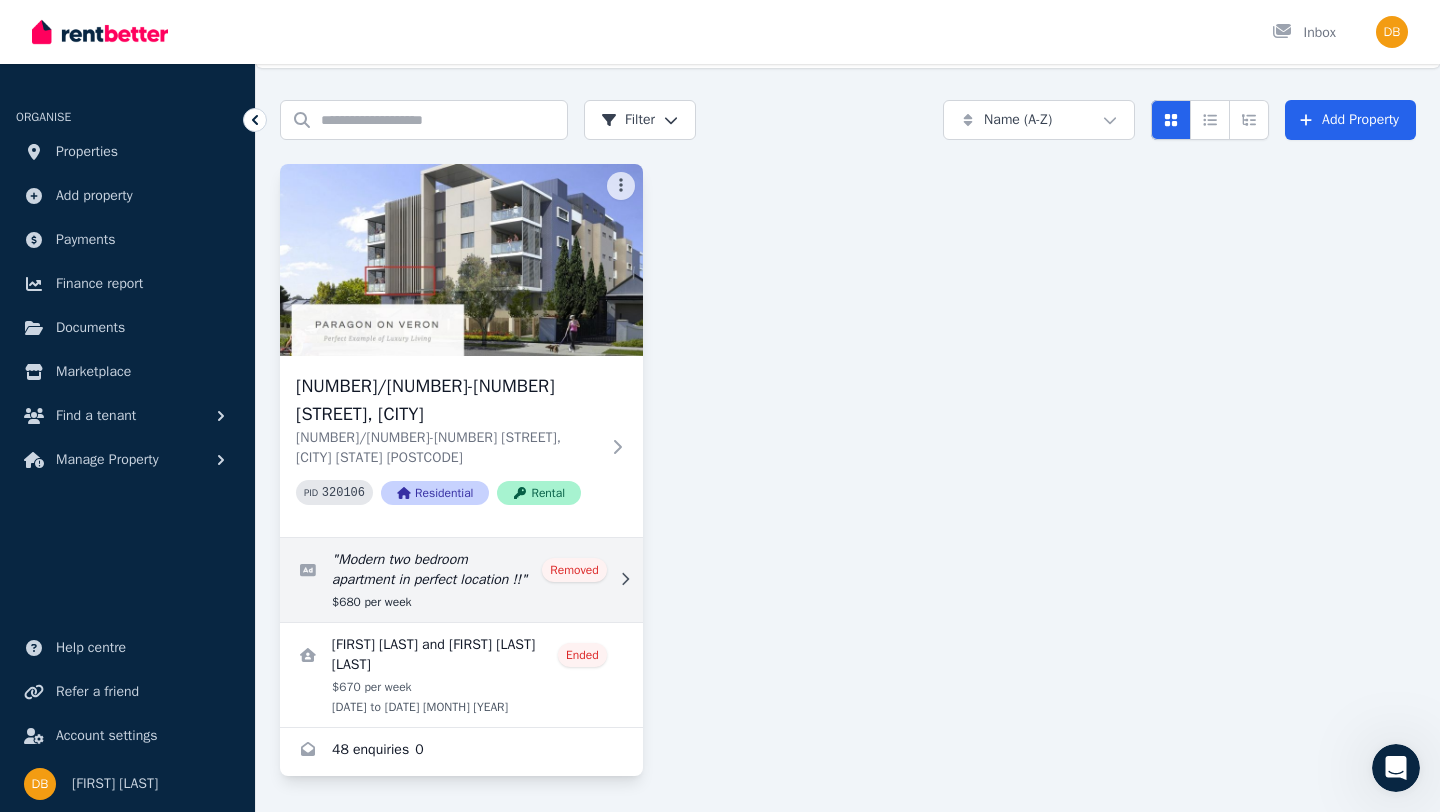 scroll, scrollTop: 112, scrollLeft: 0, axis: vertical 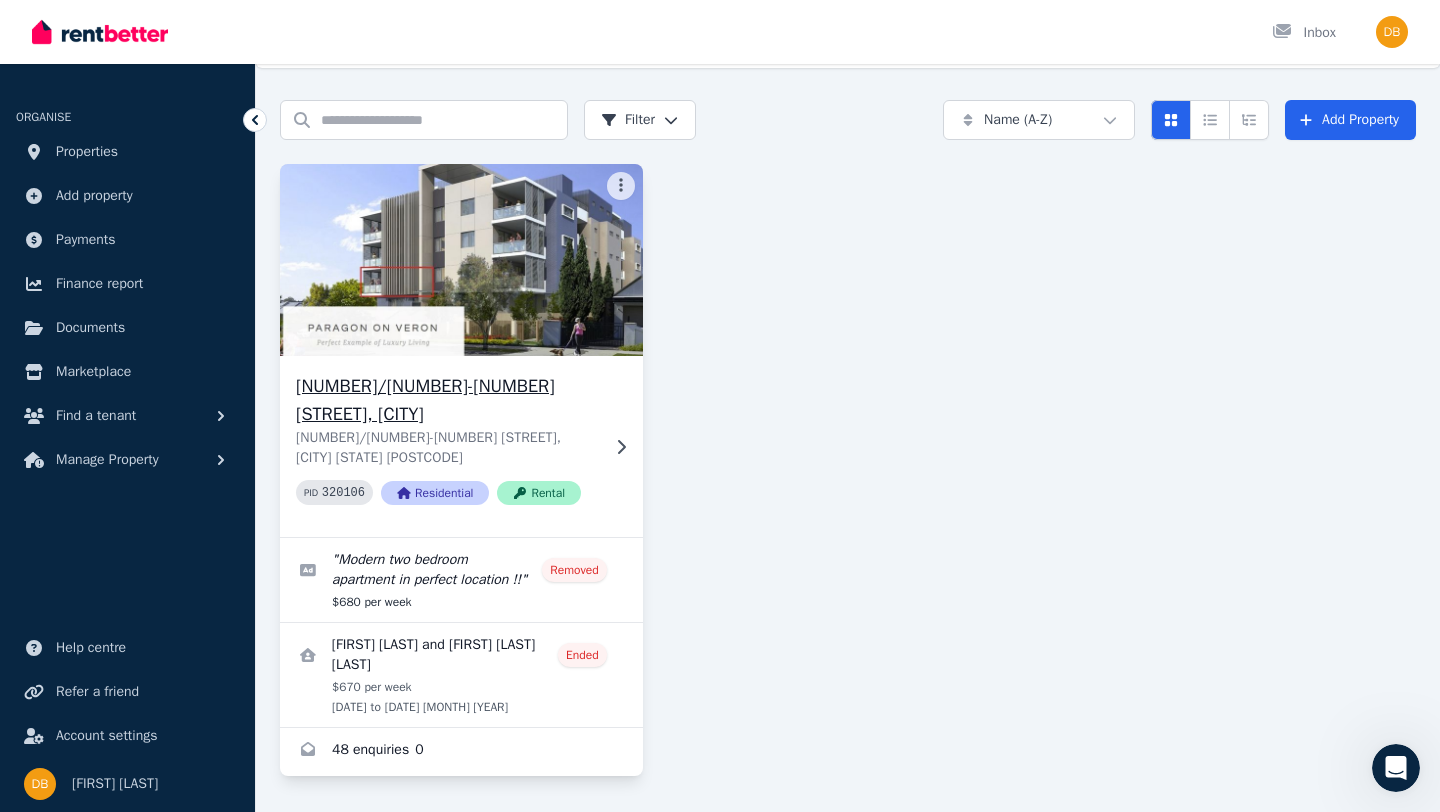 click on "[NUMBER]/[NUMBER]-[NUMBER] [STREET], [CITY]" at bounding box center (447, 400) 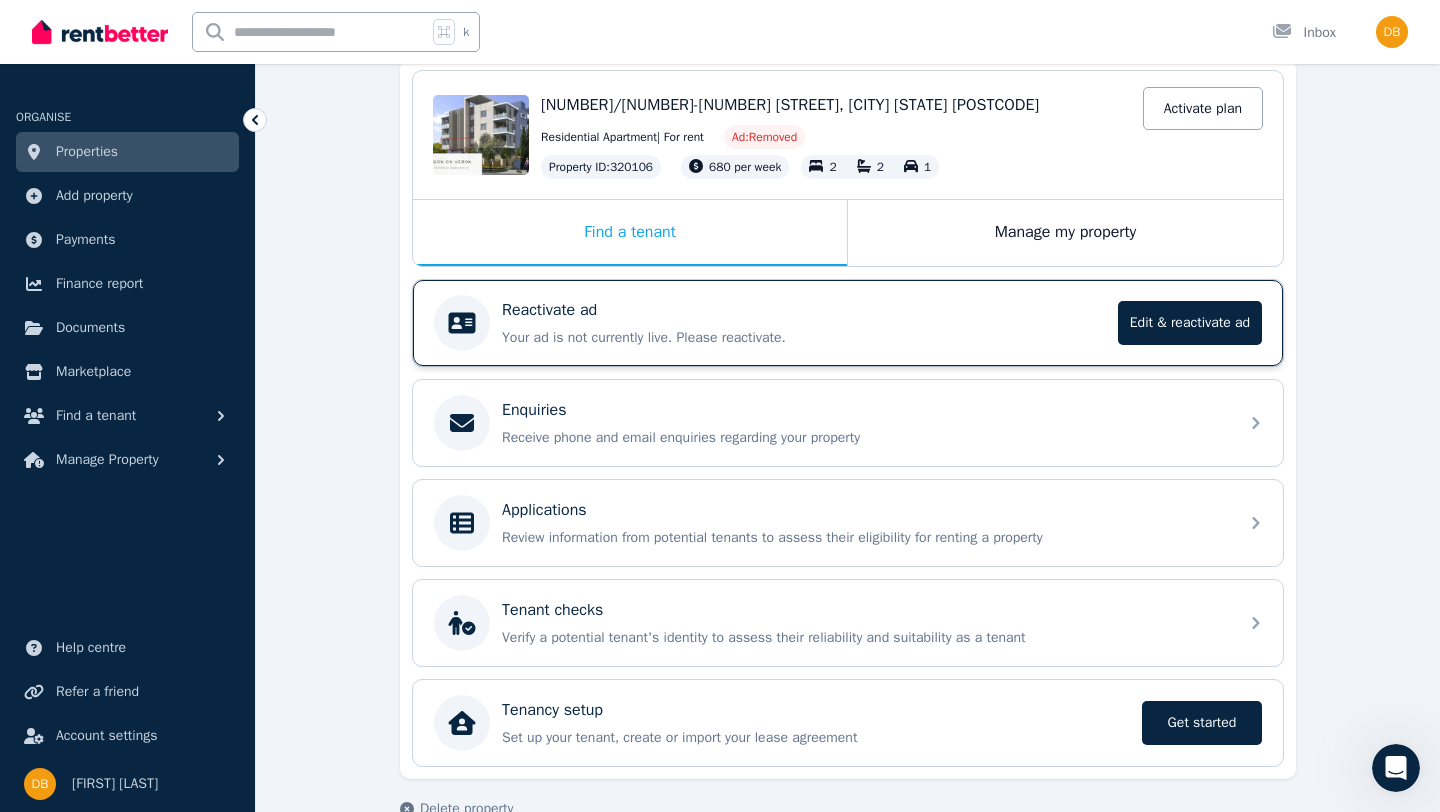 scroll, scrollTop: 243, scrollLeft: 0, axis: vertical 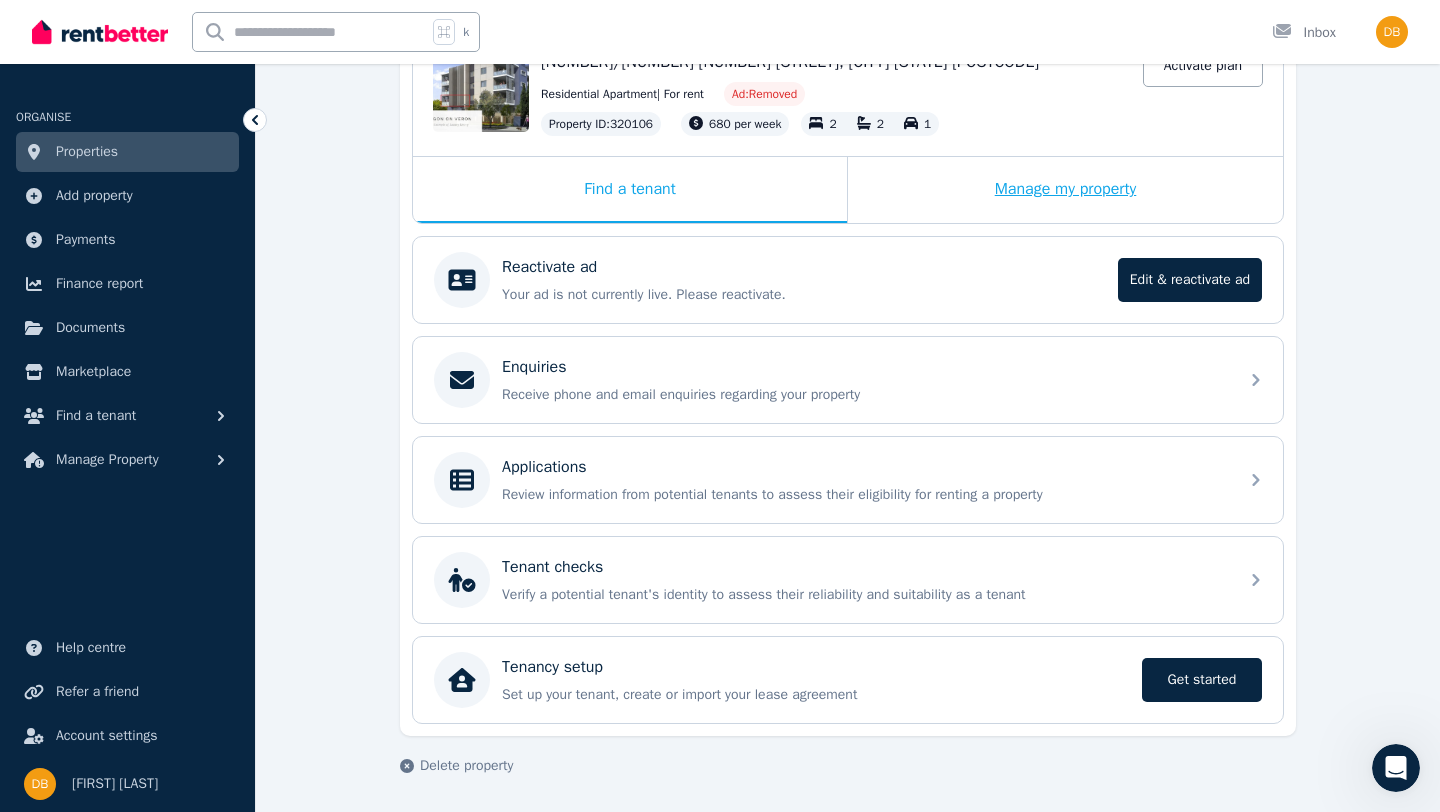 click on "Manage my property" at bounding box center (1065, 190) 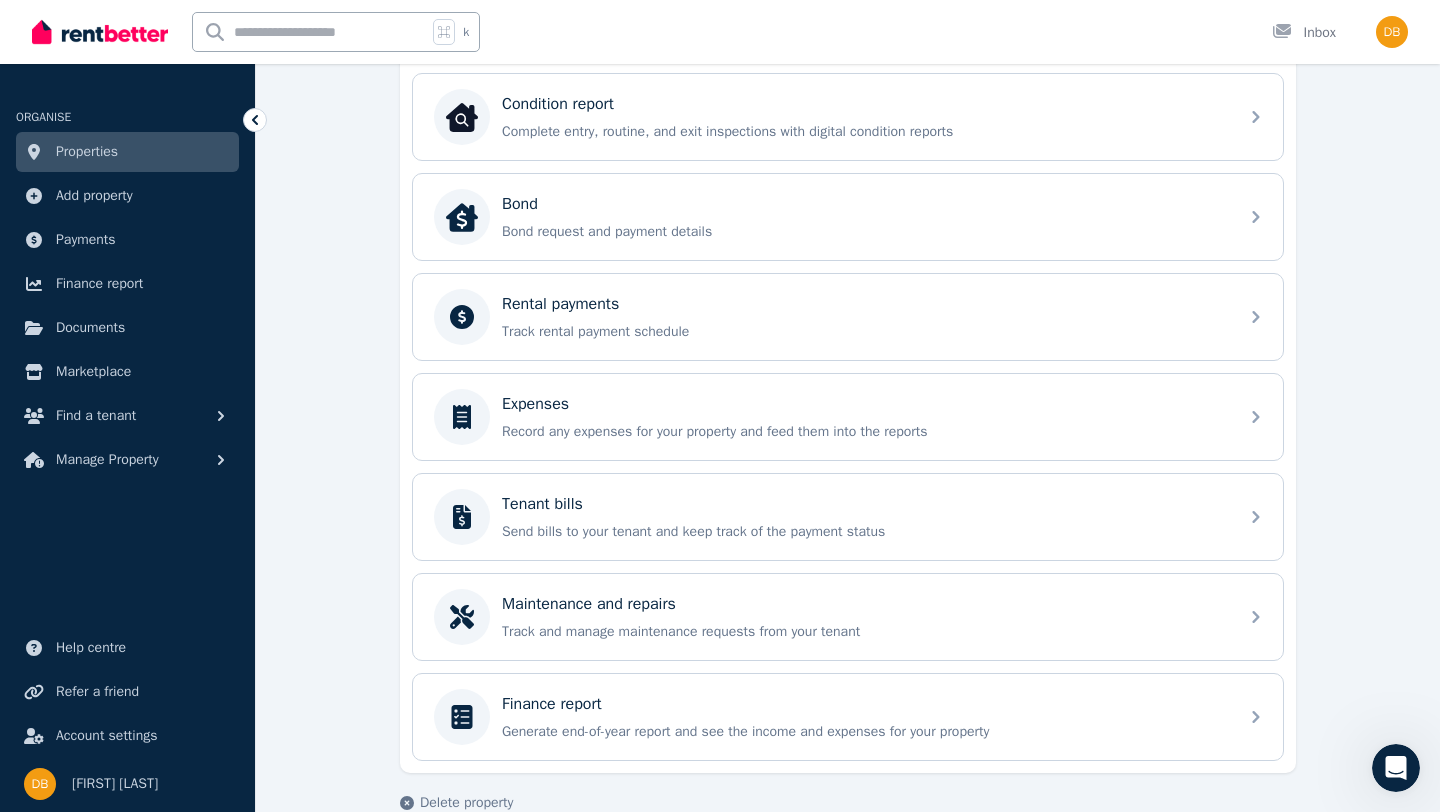 scroll, scrollTop: 782, scrollLeft: 0, axis: vertical 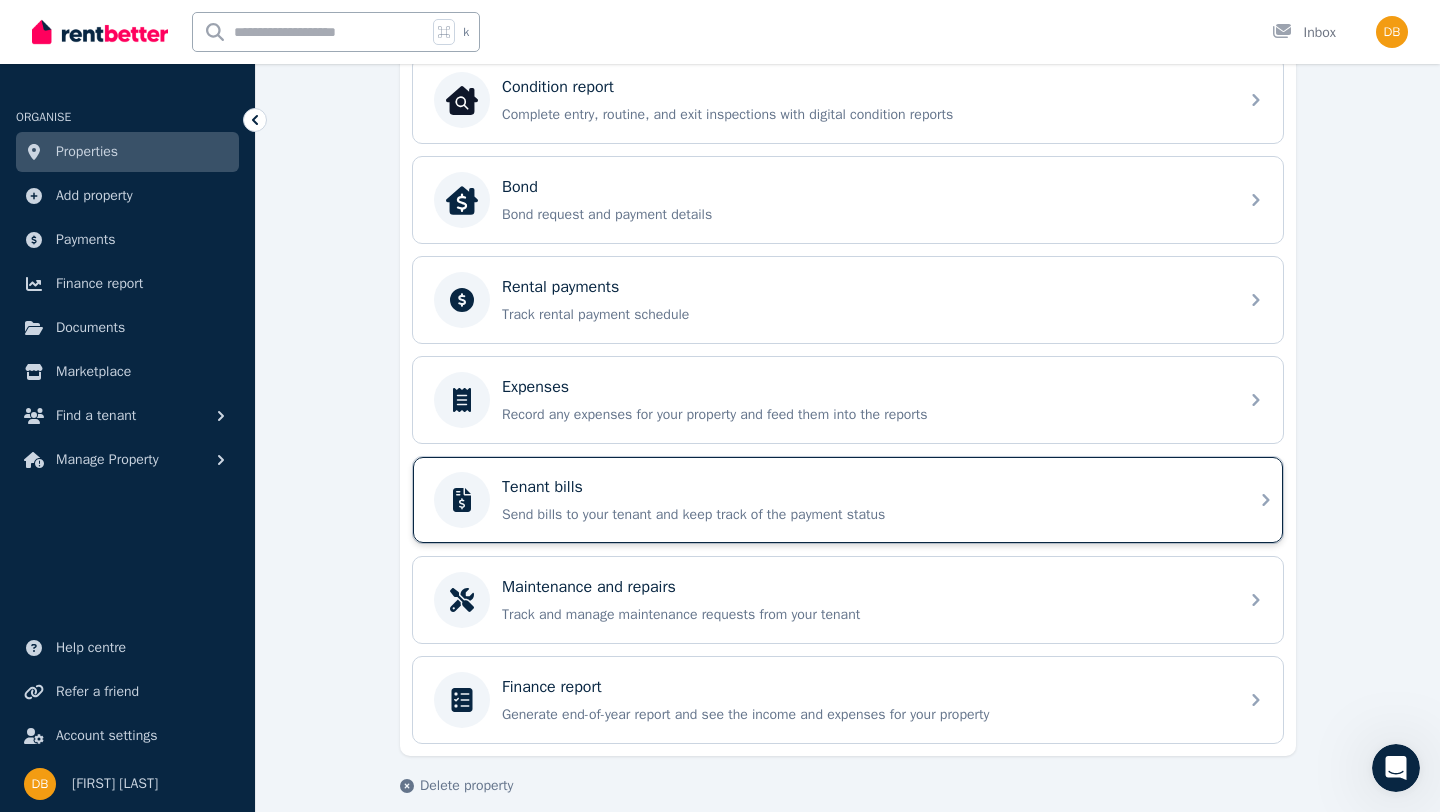 click on "Send bills to your tenant and keep track of the payment status" at bounding box center [864, 515] 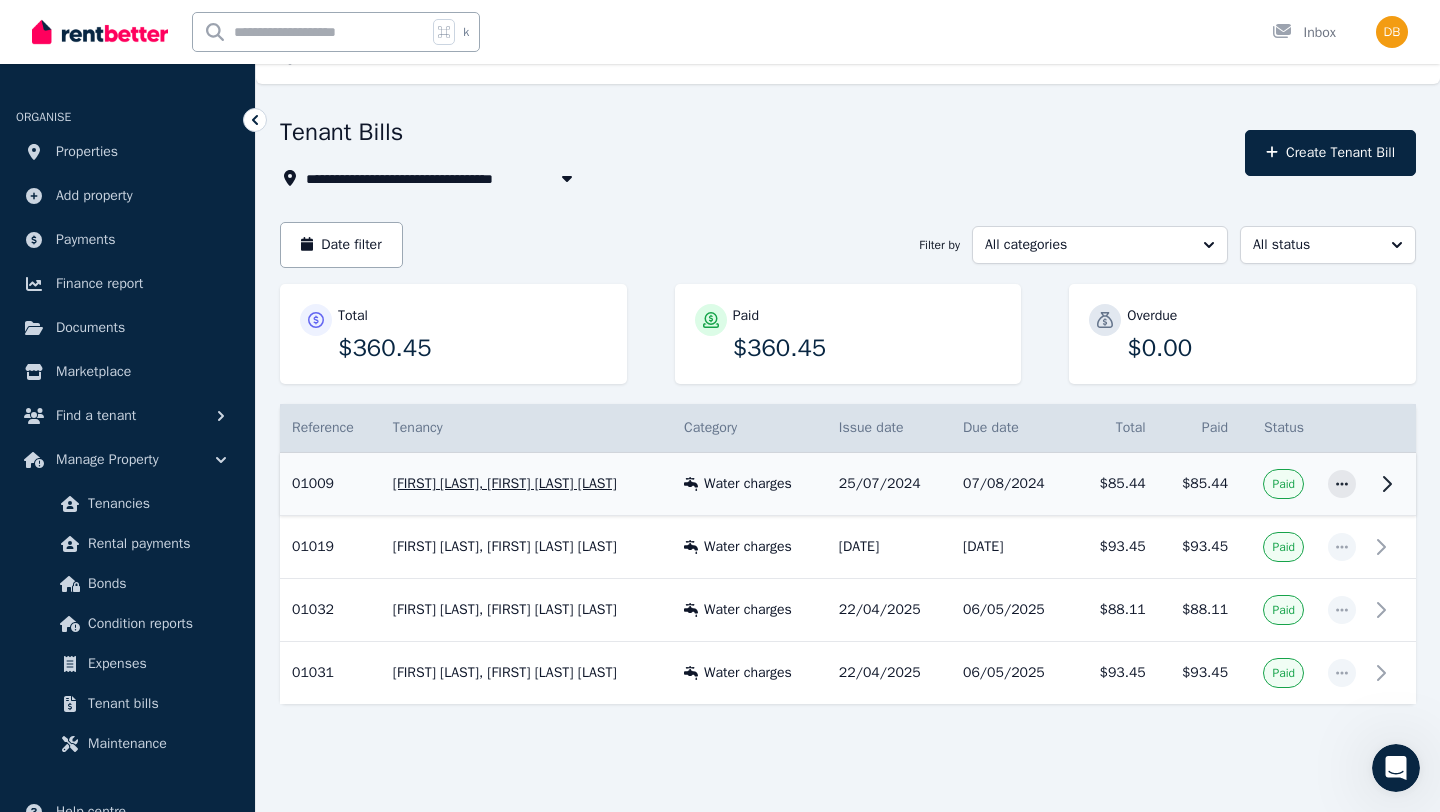 scroll, scrollTop: 76, scrollLeft: 0, axis: vertical 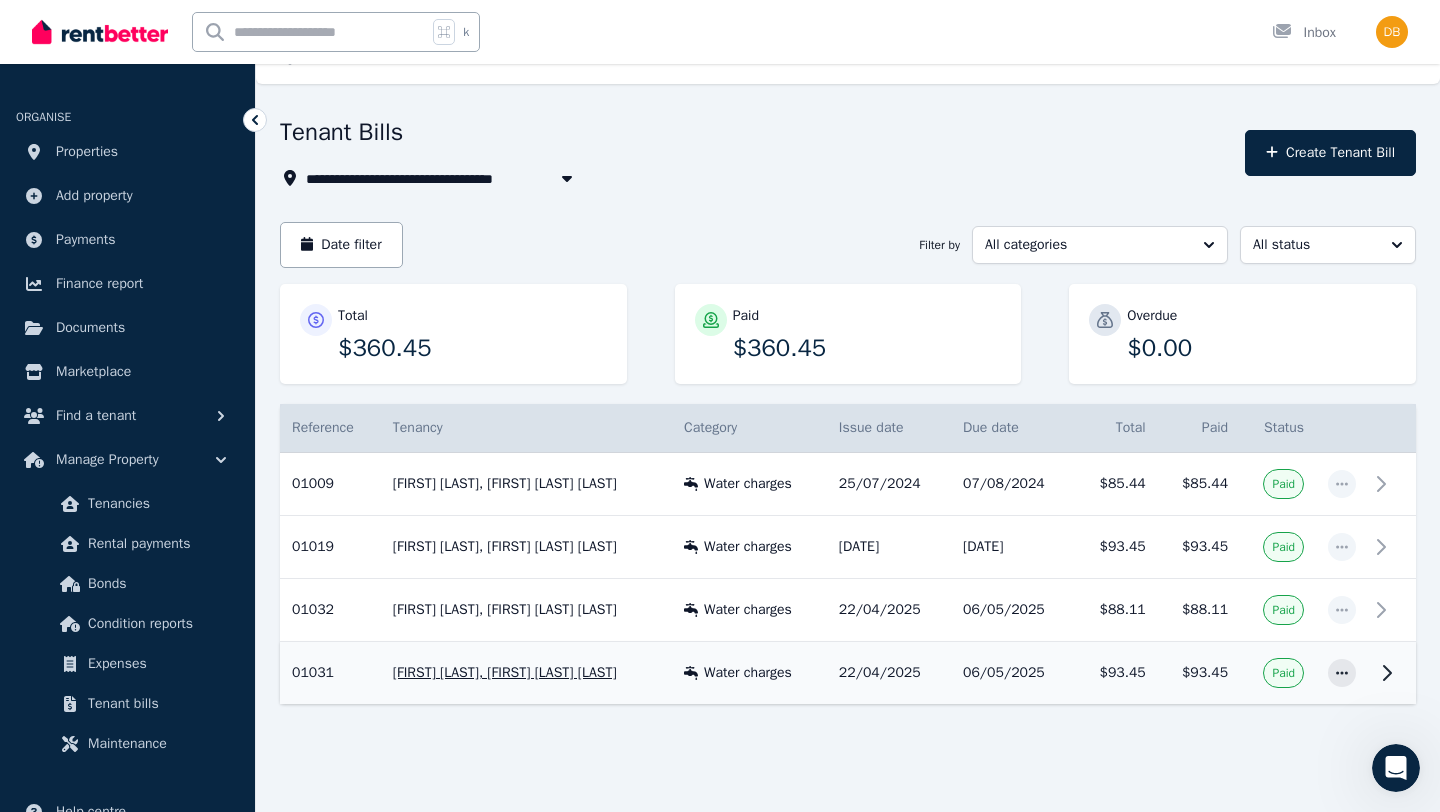 click on "[FIRST] [LAST], [FIRST] [LAST] [LAST]" at bounding box center (526, 673) 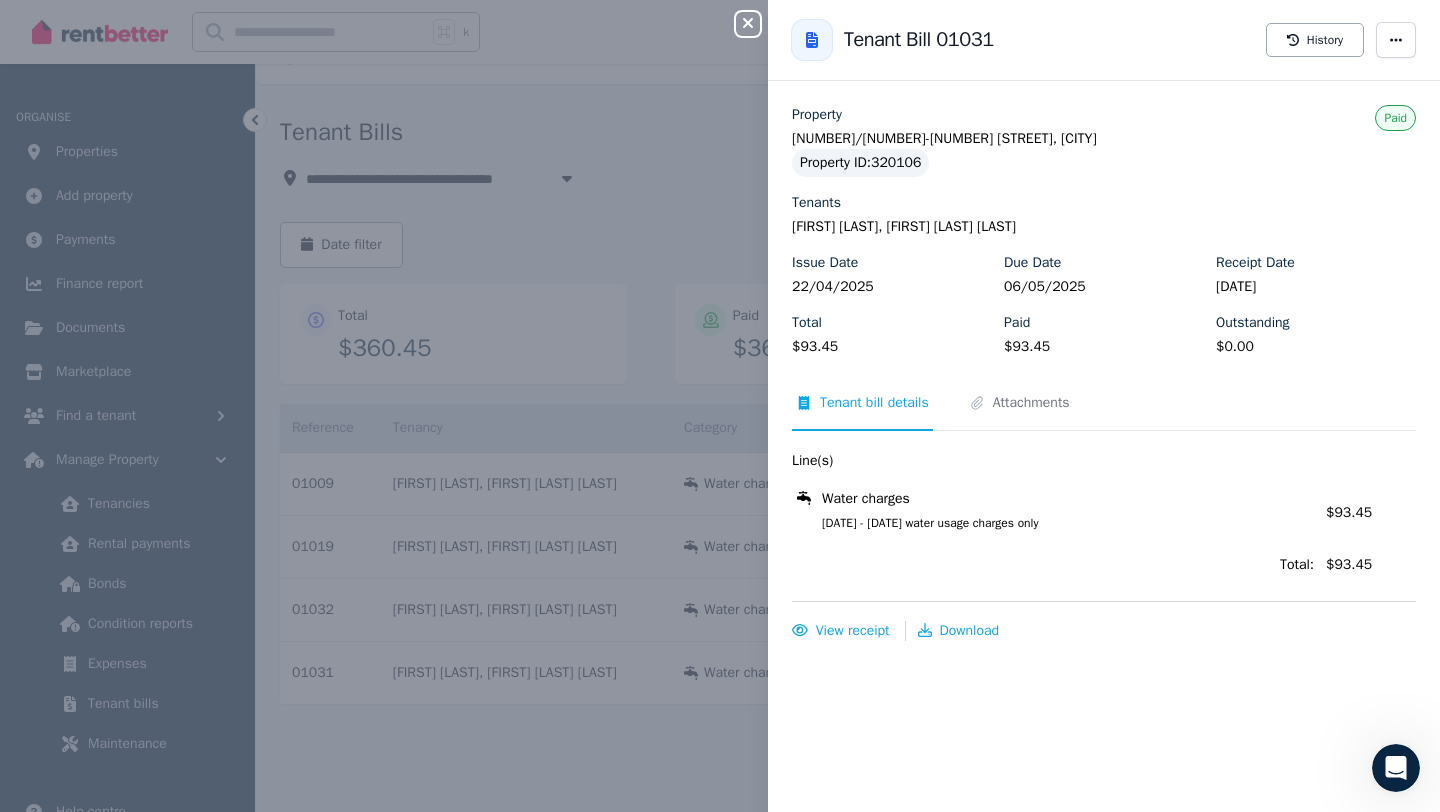 click 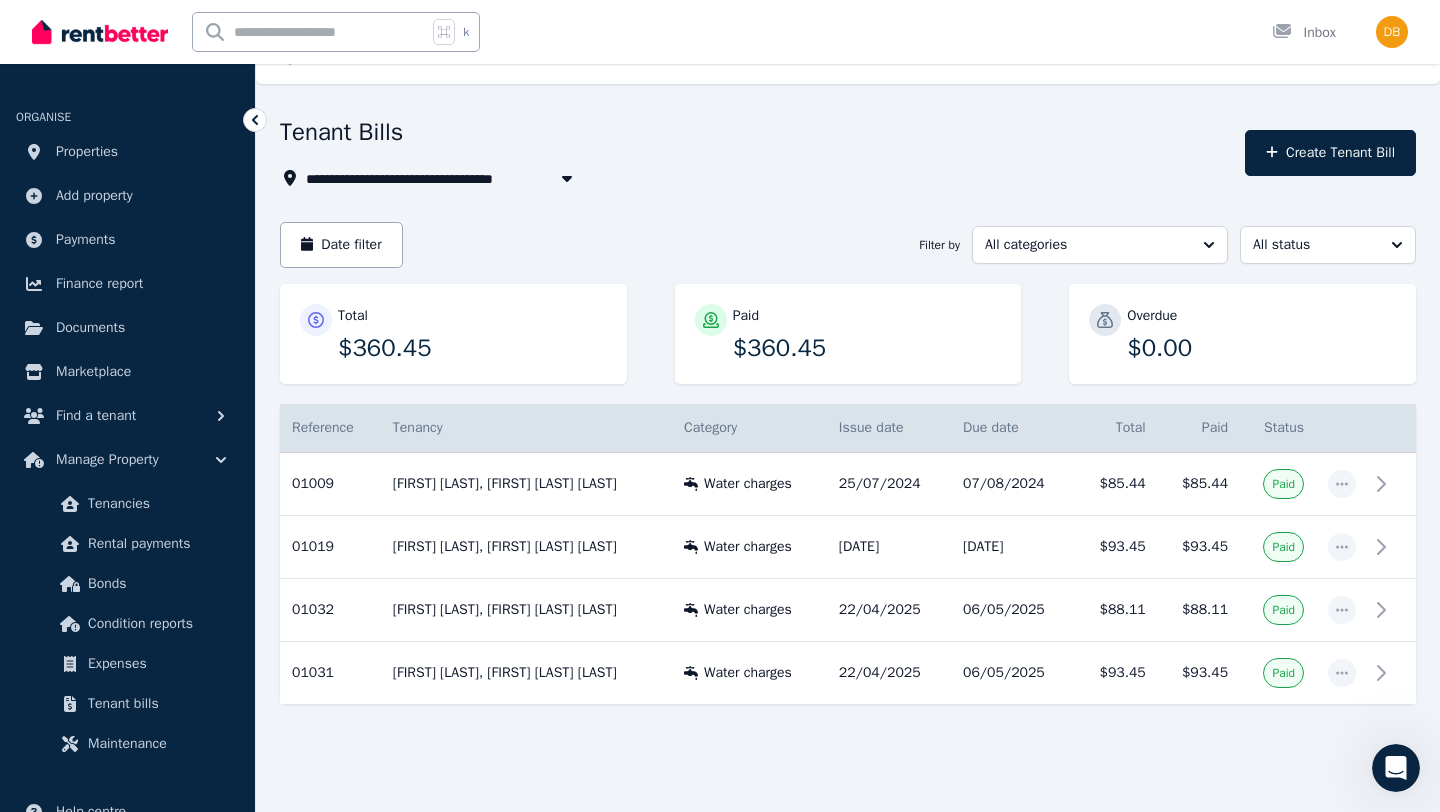 click at bounding box center [848, 758] 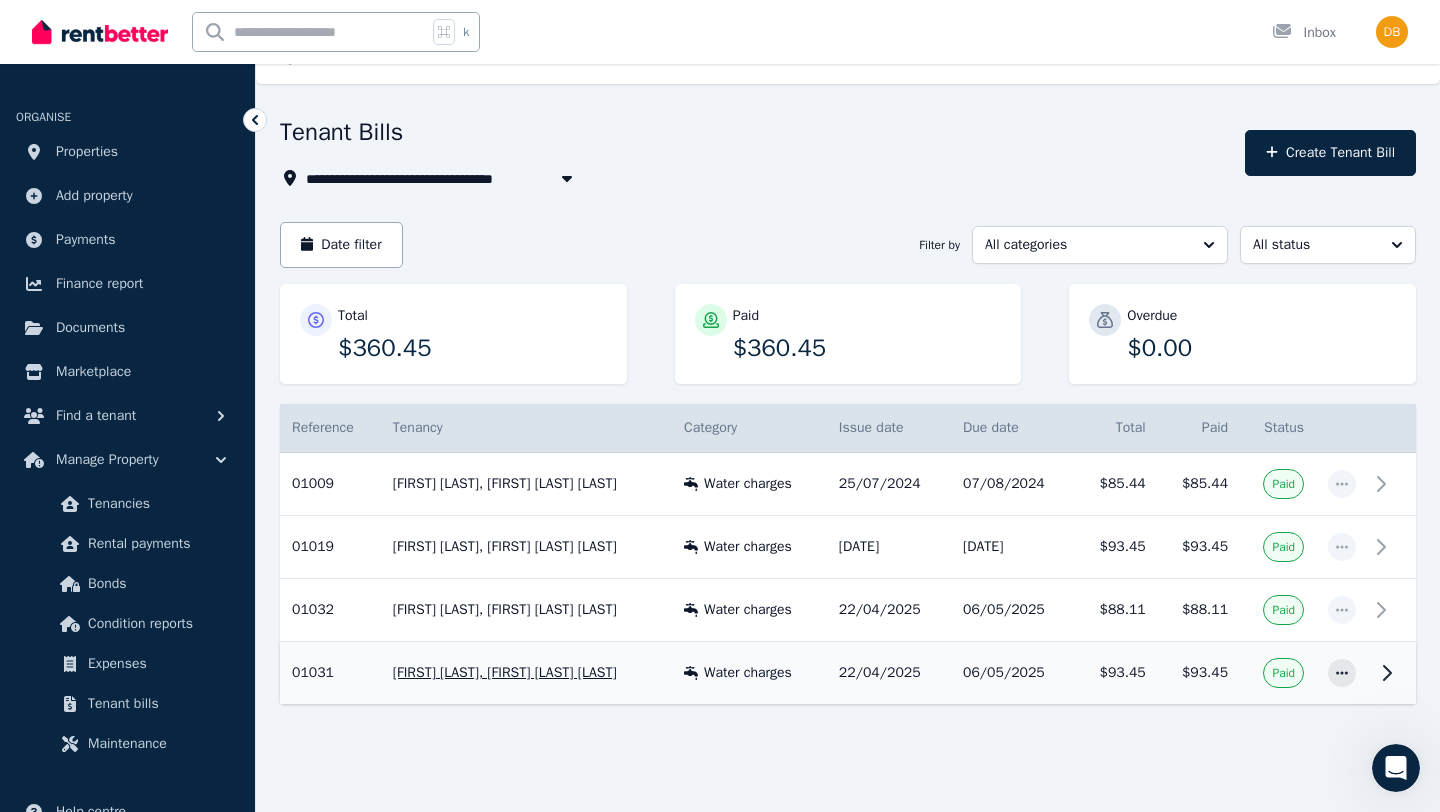 click on "[FIRST] [LAST], [FIRST] [LAST] [LAST]" at bounding box center (526, 673) 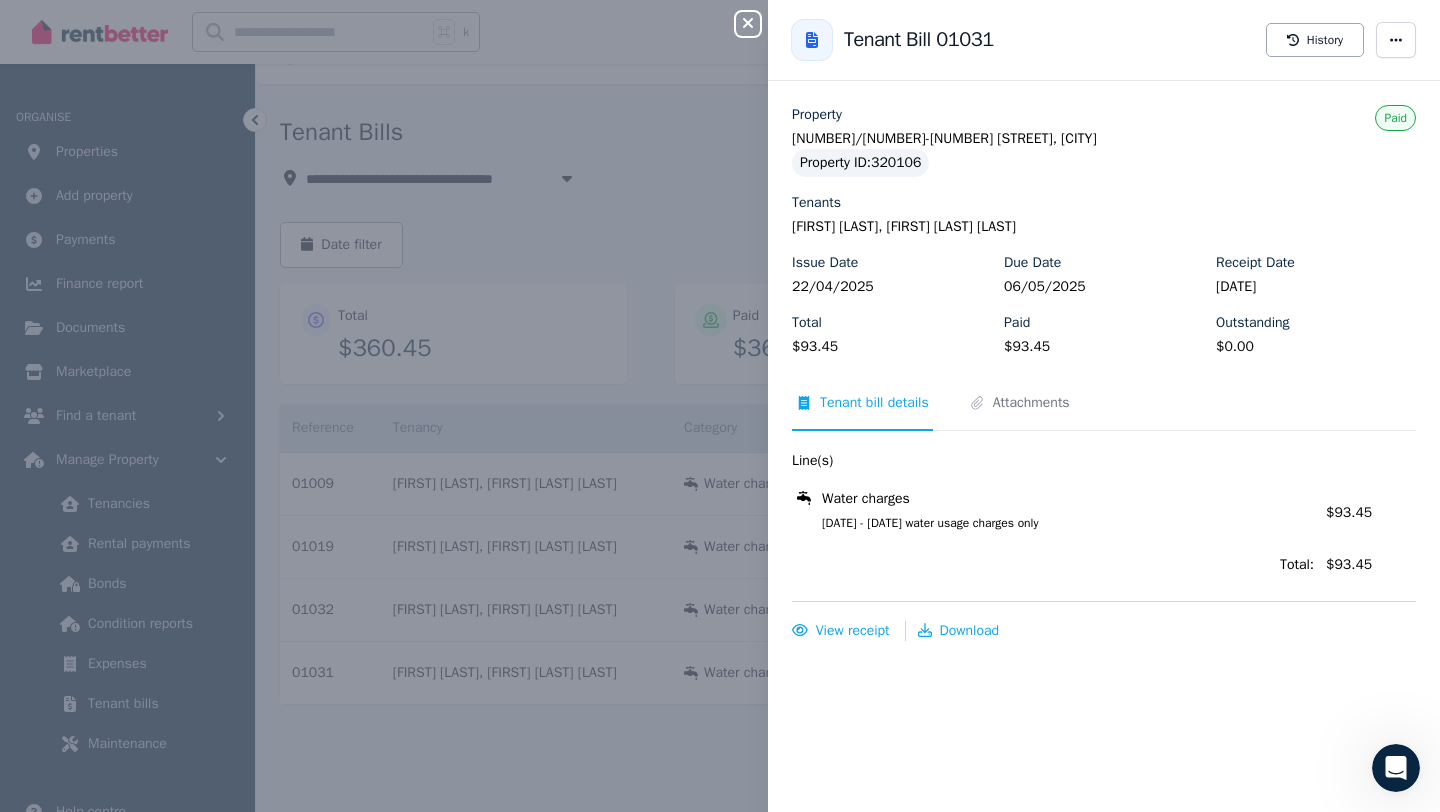 type 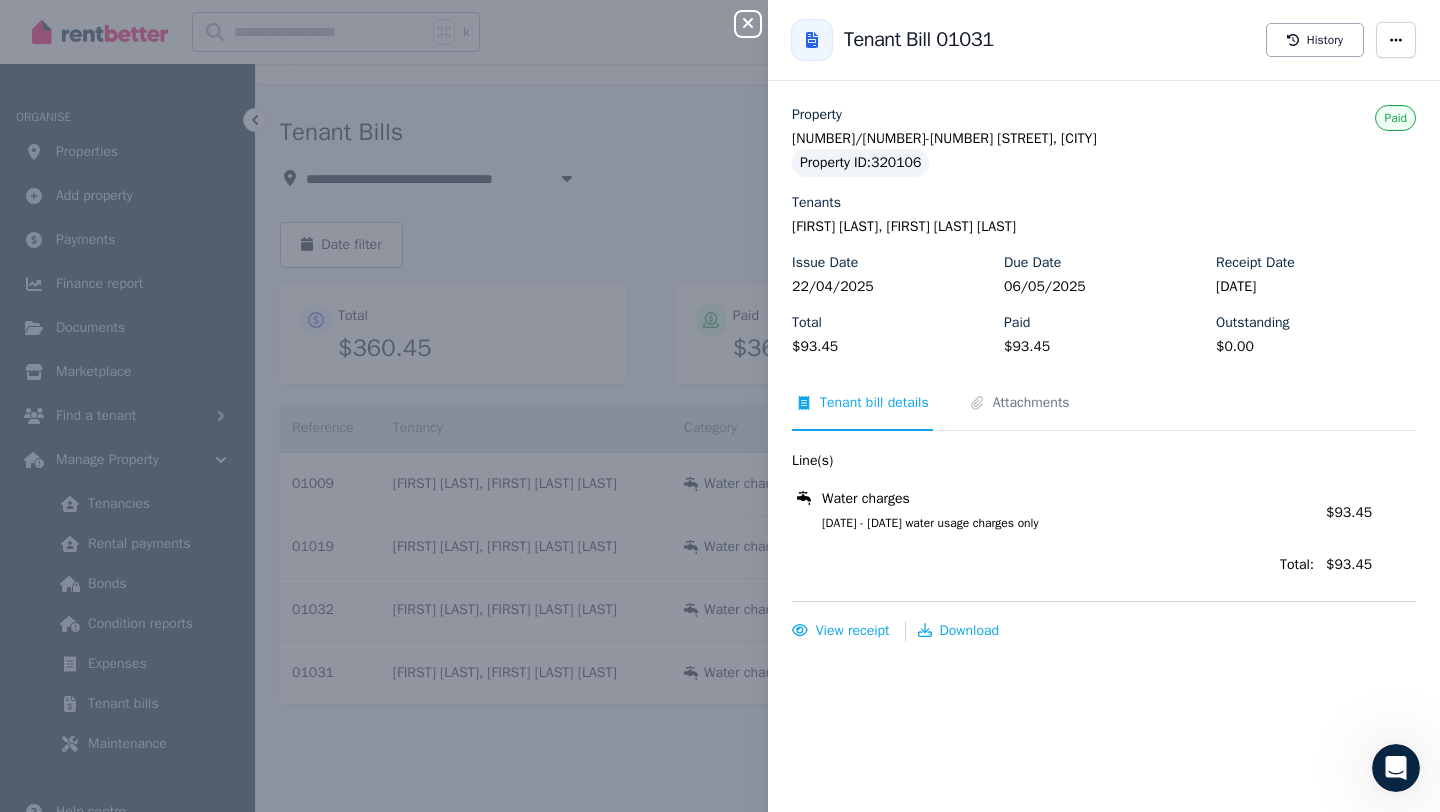 click on "Close panel Back to  Tenant Bill 01031 History Property [NUMBER]/[NUMBER]-[NUMBER] [STREET], [CITY] Property ID :  320106 Tenants [FIRST] [LAST], [FIRST] [LAST] [LAST] Issue Date [DATE] Due Date [DATE] Receipt Date [DATE] Total $93.45 Paid $93.45 Outstanding $0.00 Paid Tenant bill details Attachments Line(s) Water charges [DATE] - [DATE] water usage charges only Amount:  $93.45 Total: $93.45 View receipt Download" at bounding box center [720, 406] 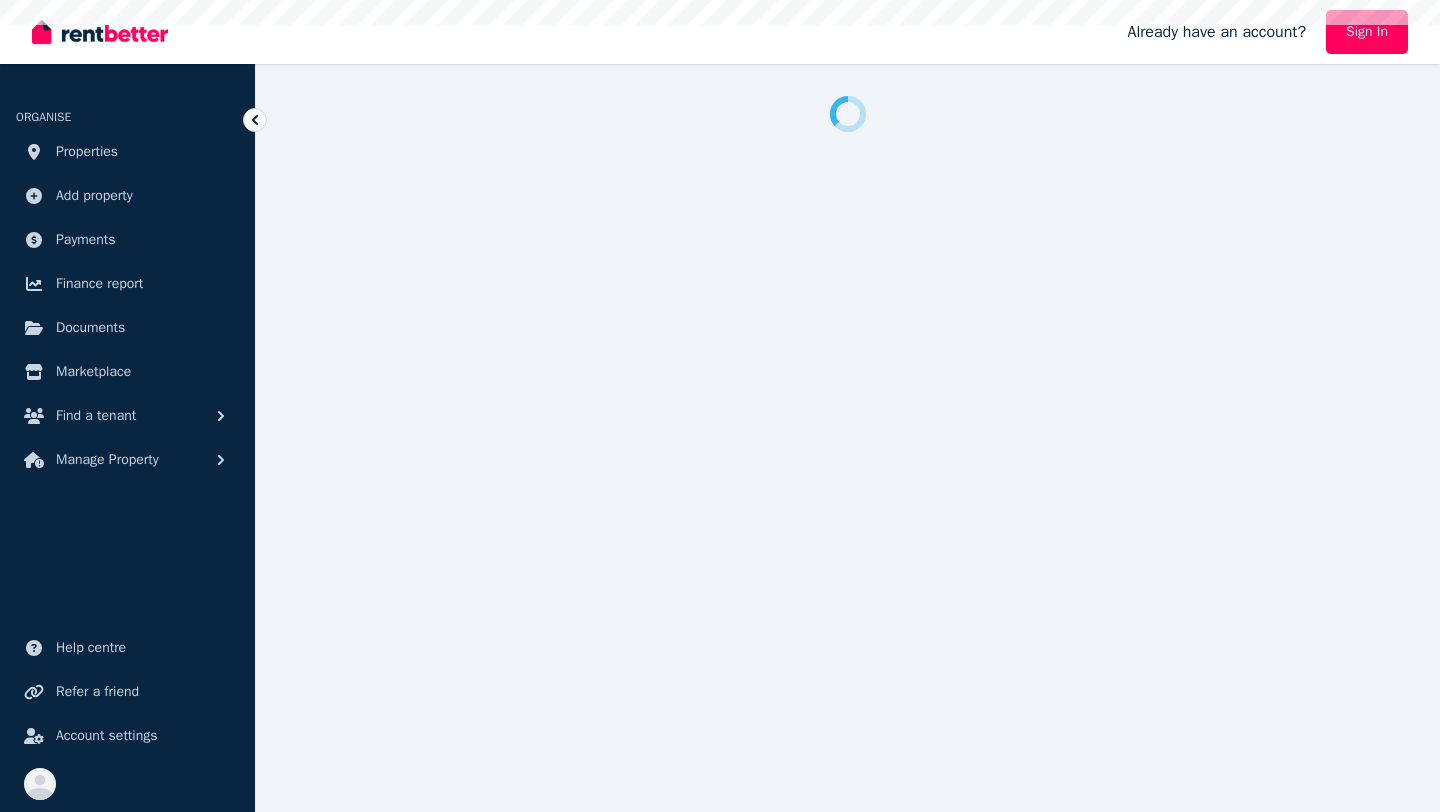scroll, scrollTop: 0, scrollLeft: 0, axis: both 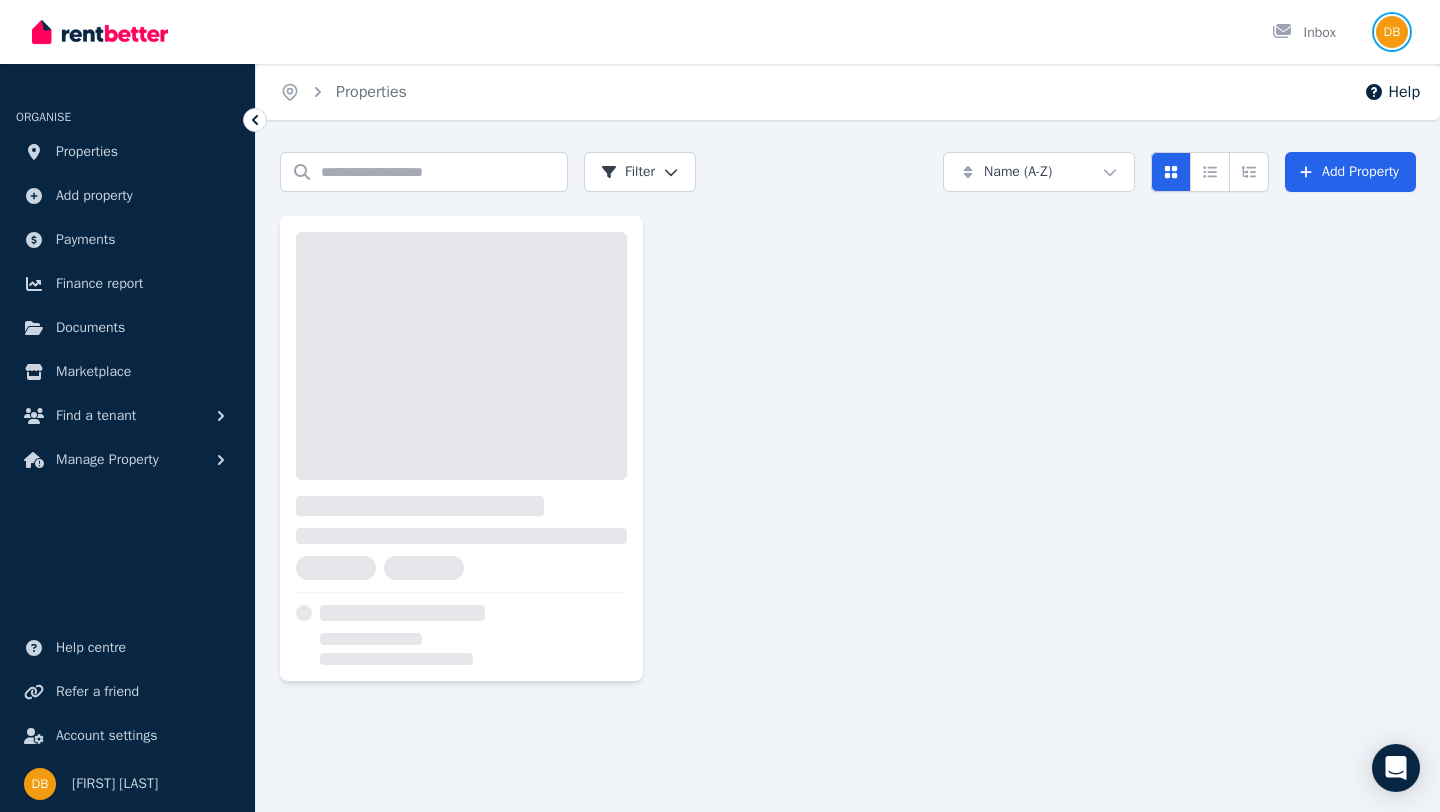 click at bounding box center [1392, 32] 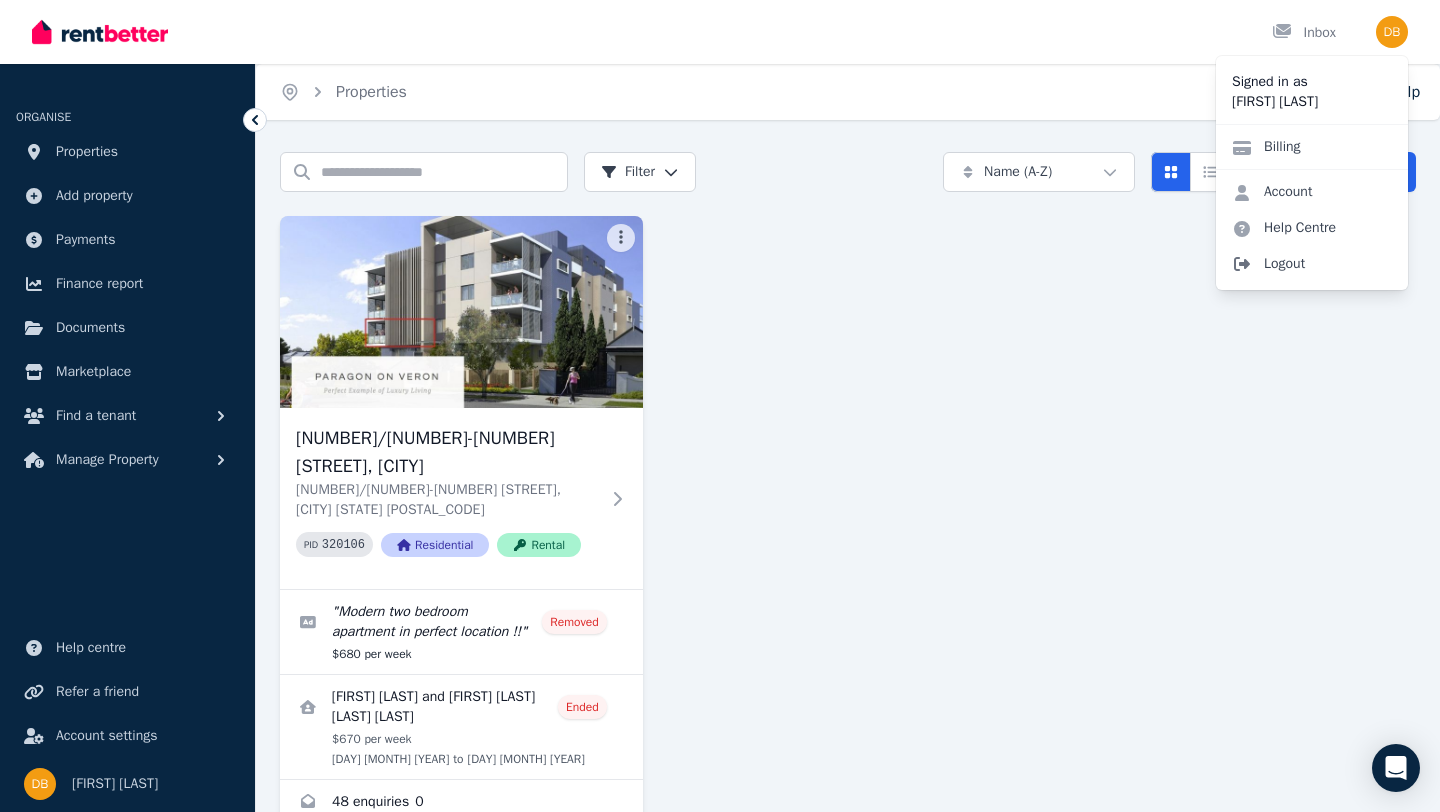 click on "Logout" at bounding box center [1312, 264] 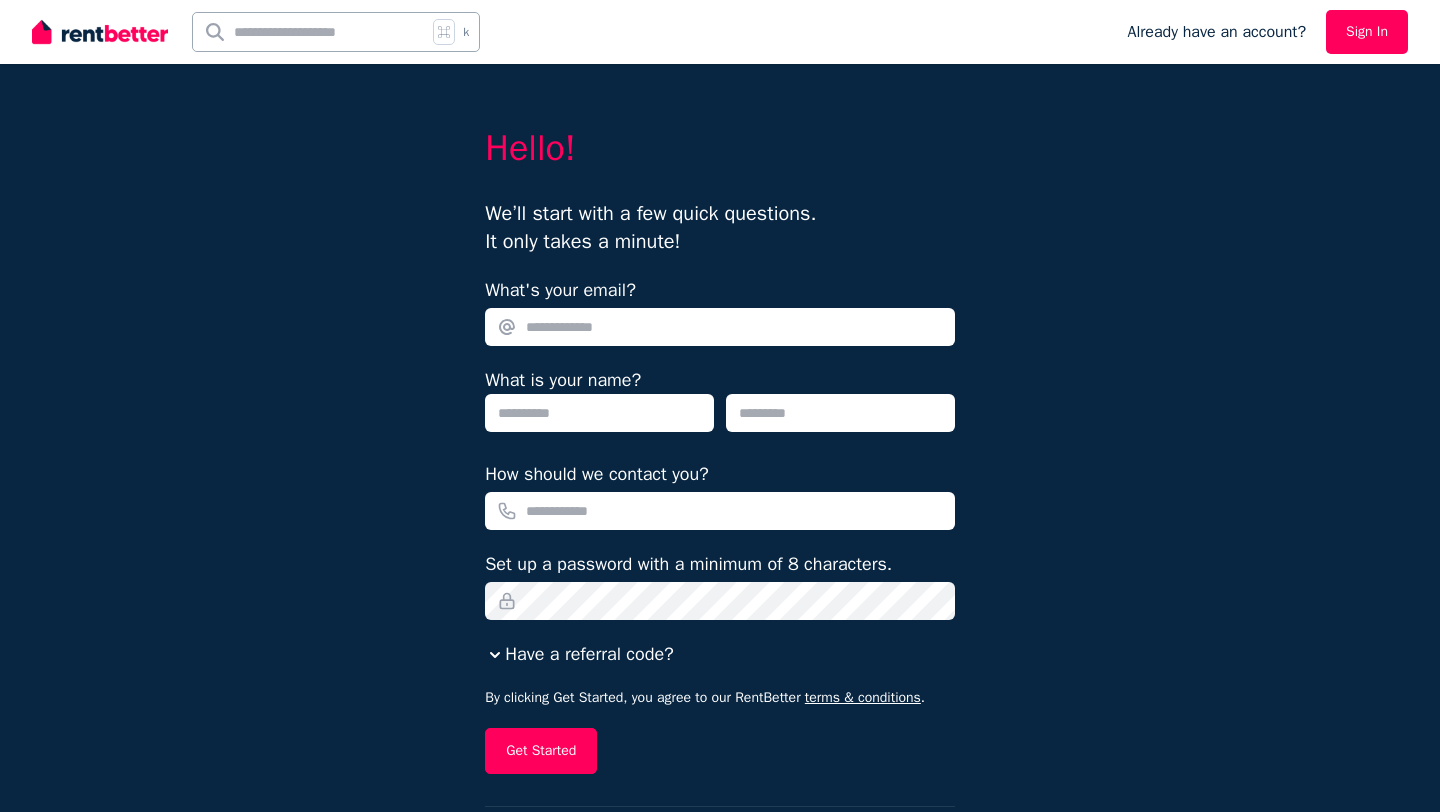 scroll, scrollTop: 0, scrollLeft: 0, axis: both 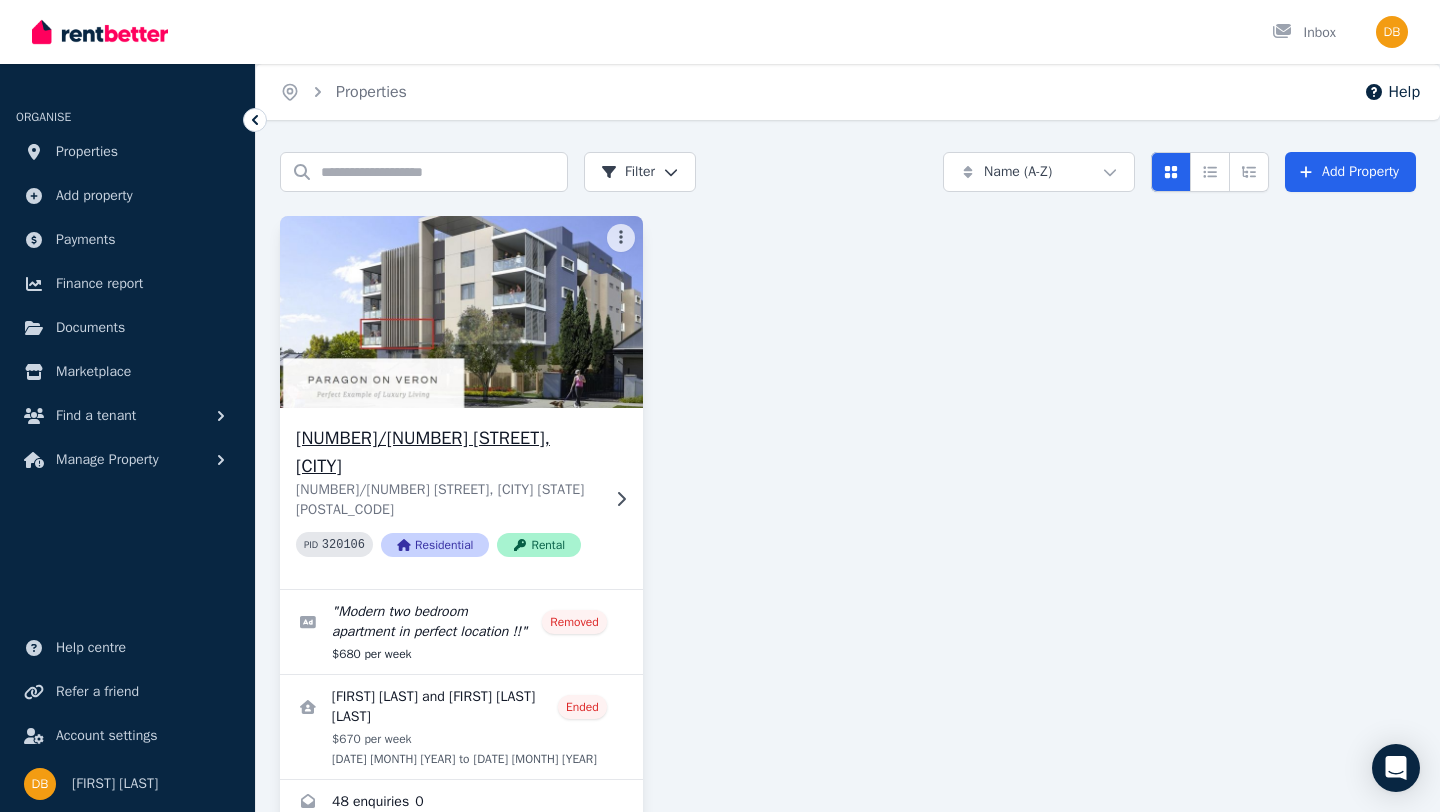 click at bounding box center (461, 312) 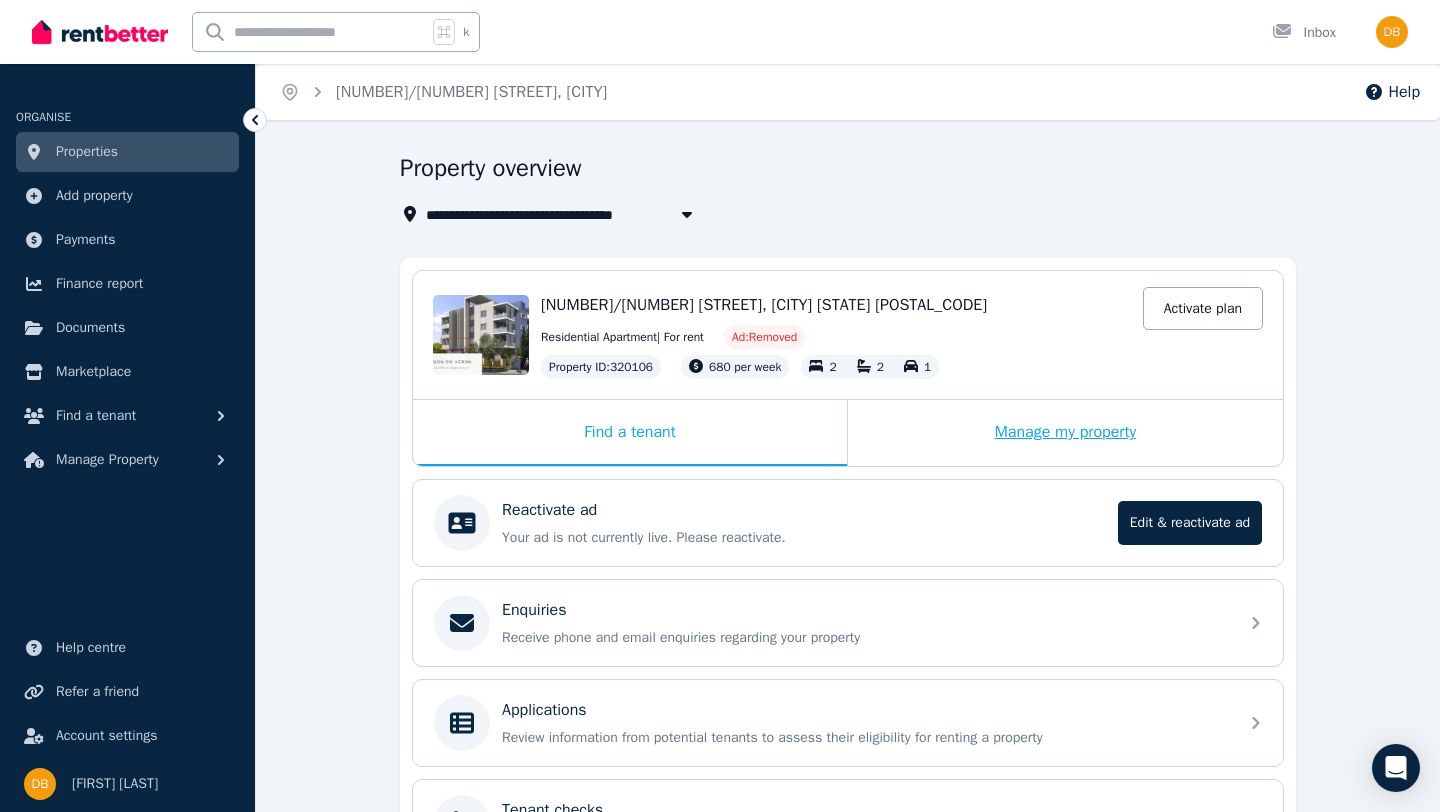 click on "Manage my property" at bounding box center (1065, 433) 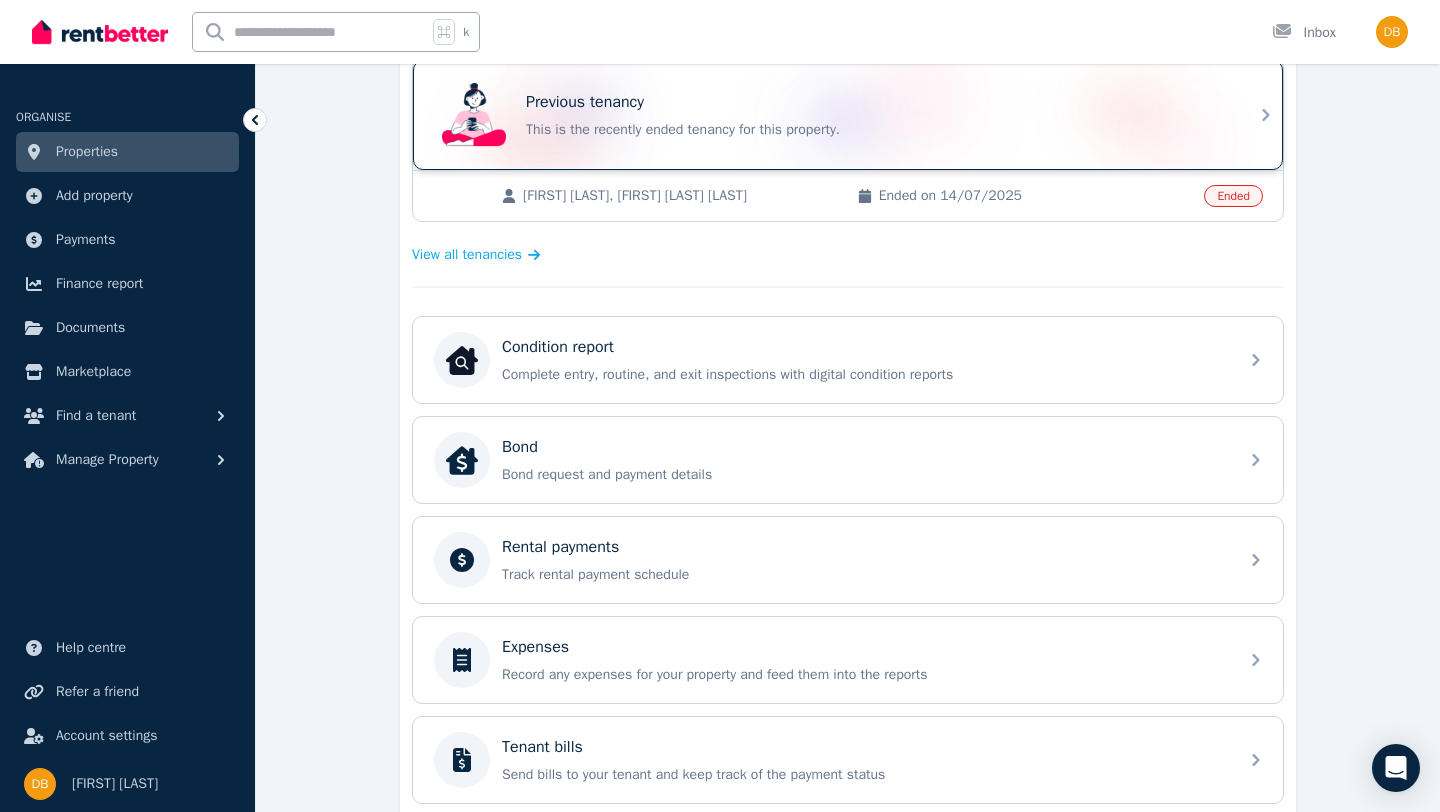 scroll, scrollTop: 524, scrollLeft: 0, axis: vertical 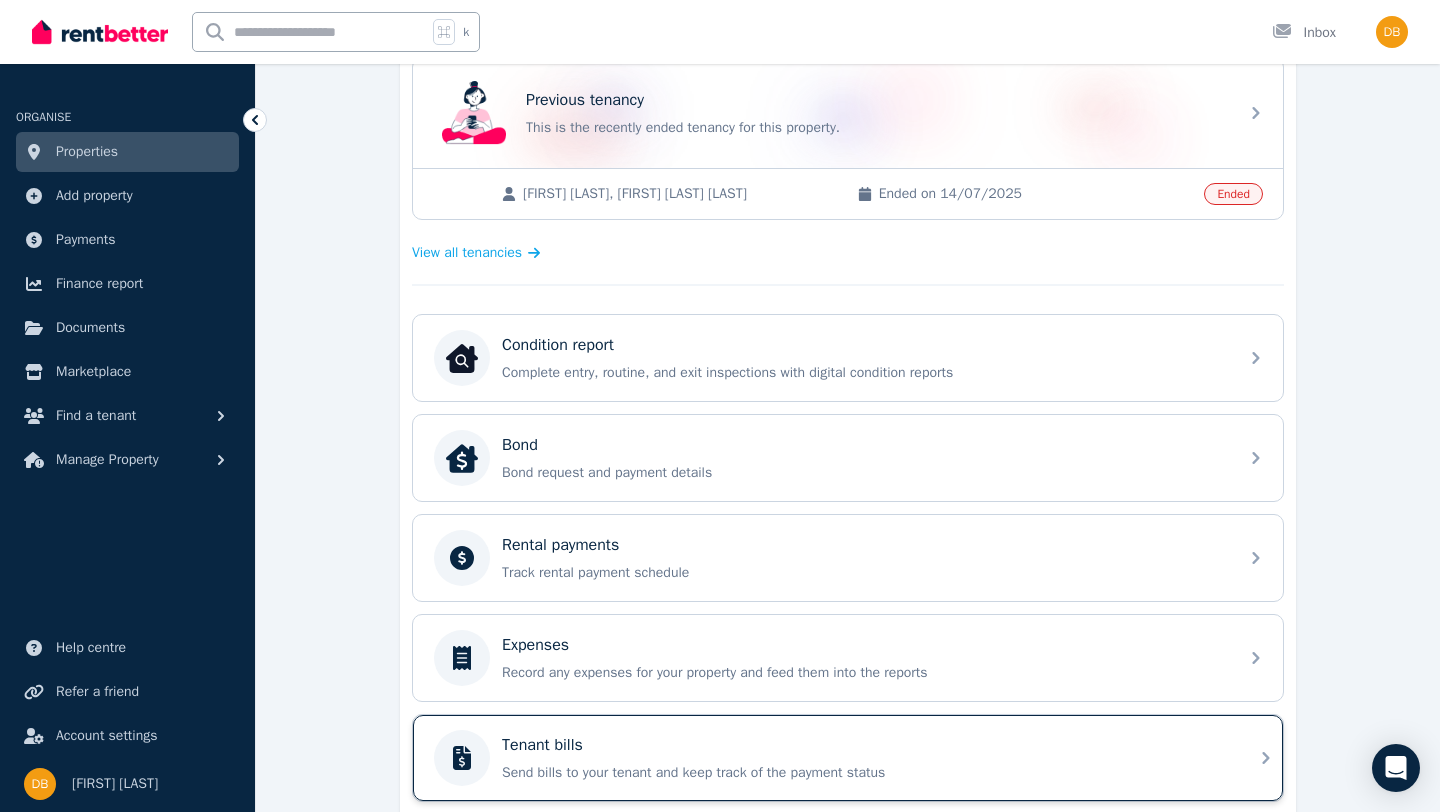 click on "Tenant bills" at bounding box center (864, 745) 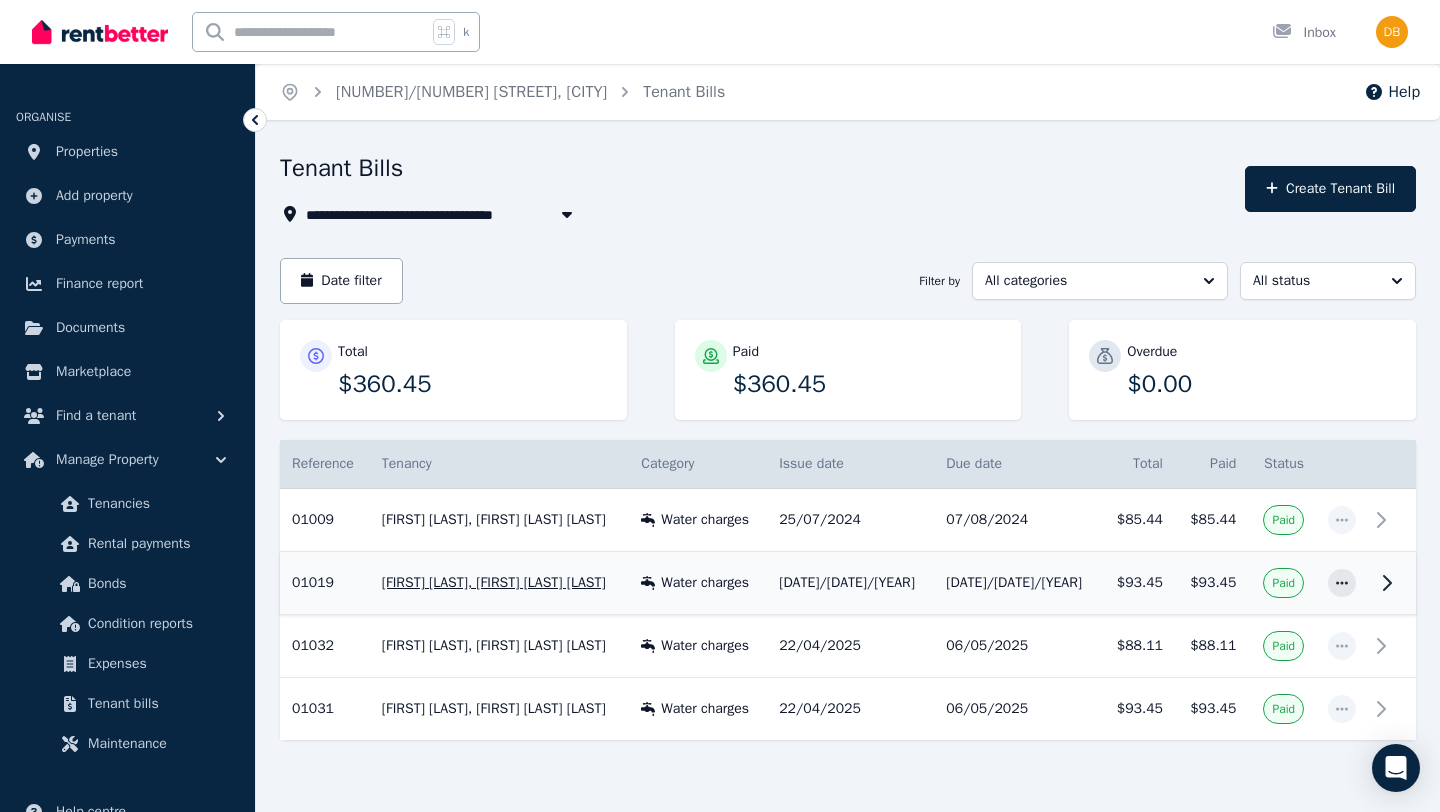 scroll, scrollTop: 76, scrollLeft: 0, axis: vertical 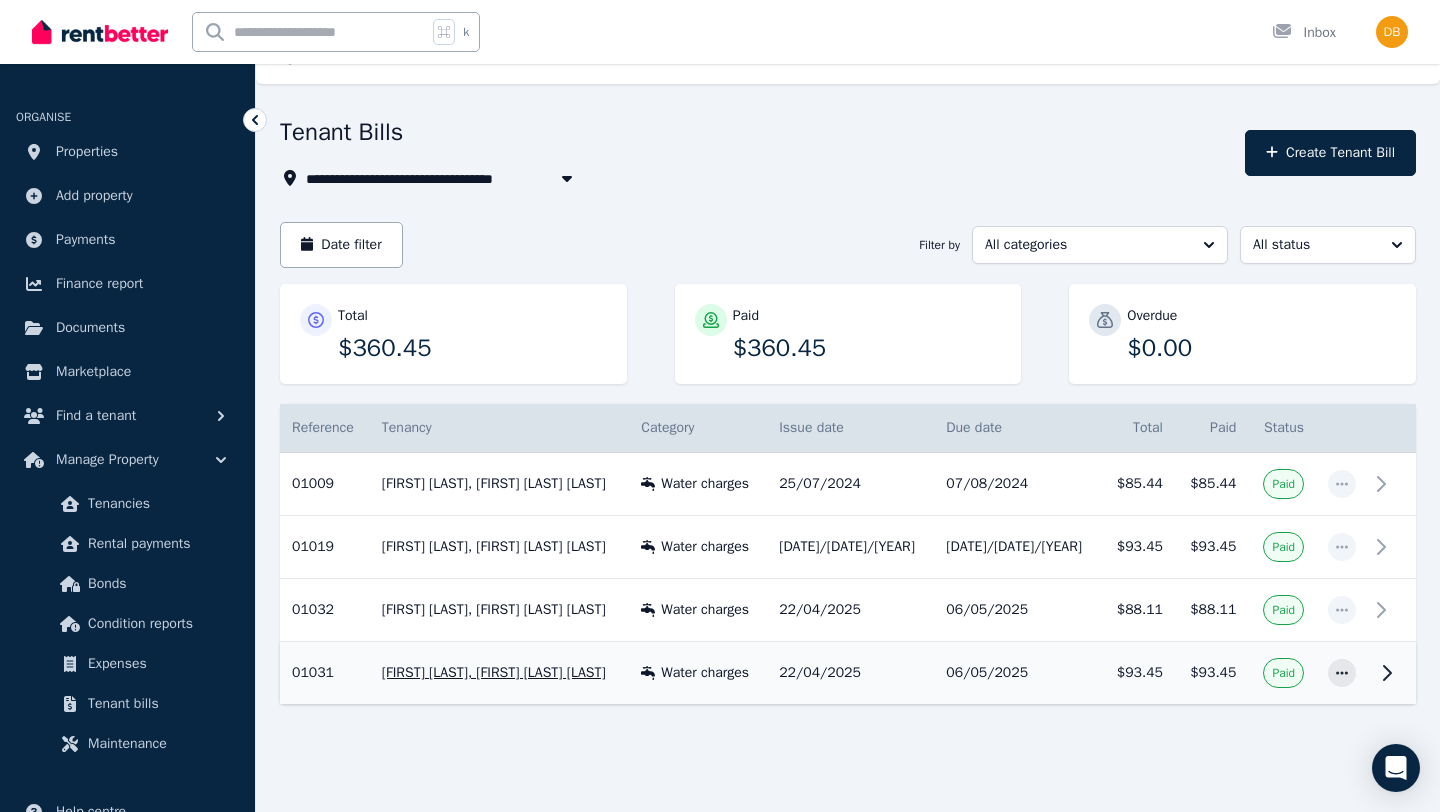 click on "[FIRST] [LAST], [FIRST] [LAST] [LAST]" at bounding box center [499, 673] 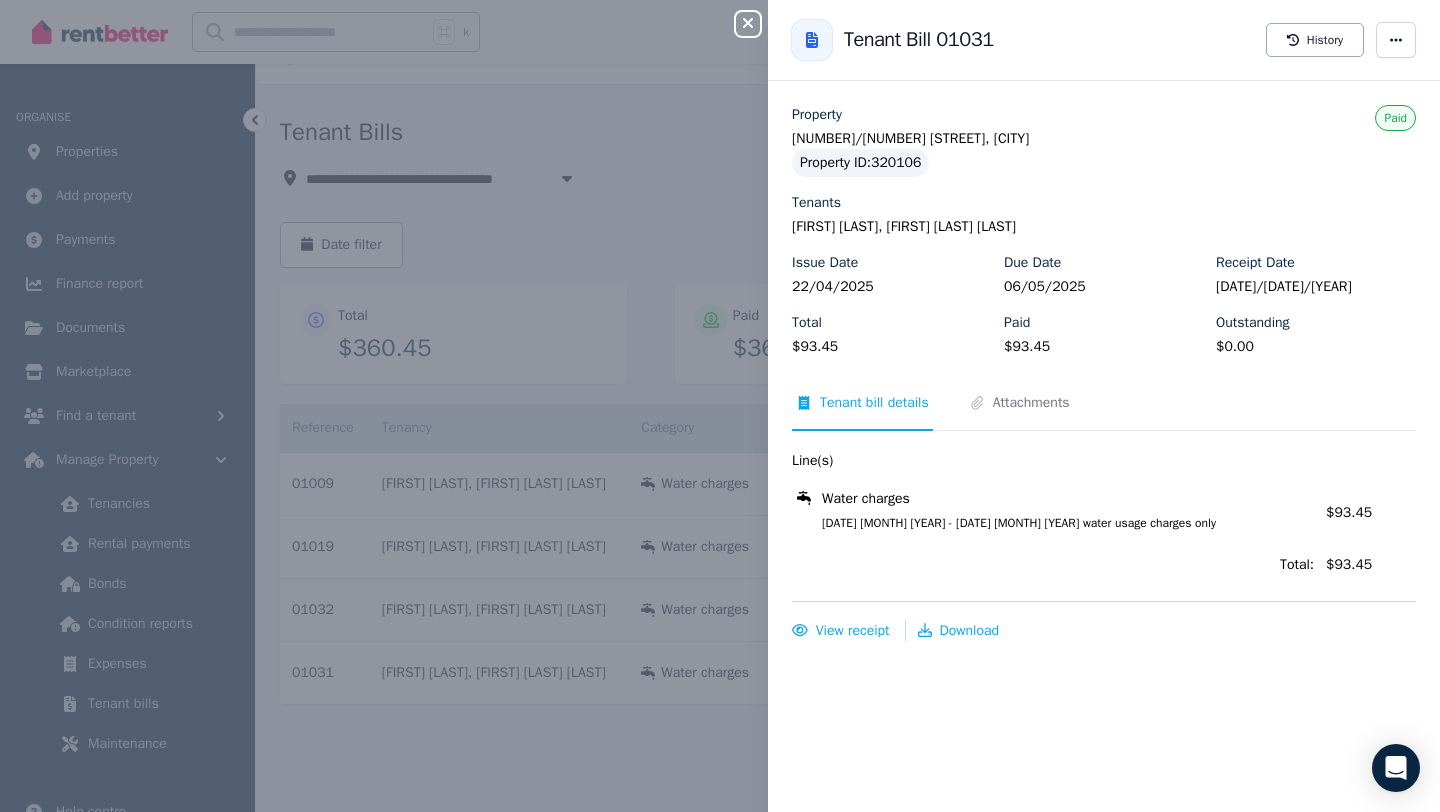 click on "Close panel Back to  Tenant Bill 01031 History Property [NUMBER]/[NUMBER]-[NUMBER] [STREET], [CITY] Property ID :  320106 Tenants [FIRST] [LAST], [FIRST] [LAST] [LAST] Issue Date [DATE] Due Date [DATE] Receipt Date [DATE] Total $93.45 Paid $93.45 Outstanding $0.00 Paid Tenant bill details Attachments Line(s) Water charges [DATE] - [DATE] water usage charges only Amount:  $93.45 Total: $93.45 View receipt Download" at bounding box center [720, 406] 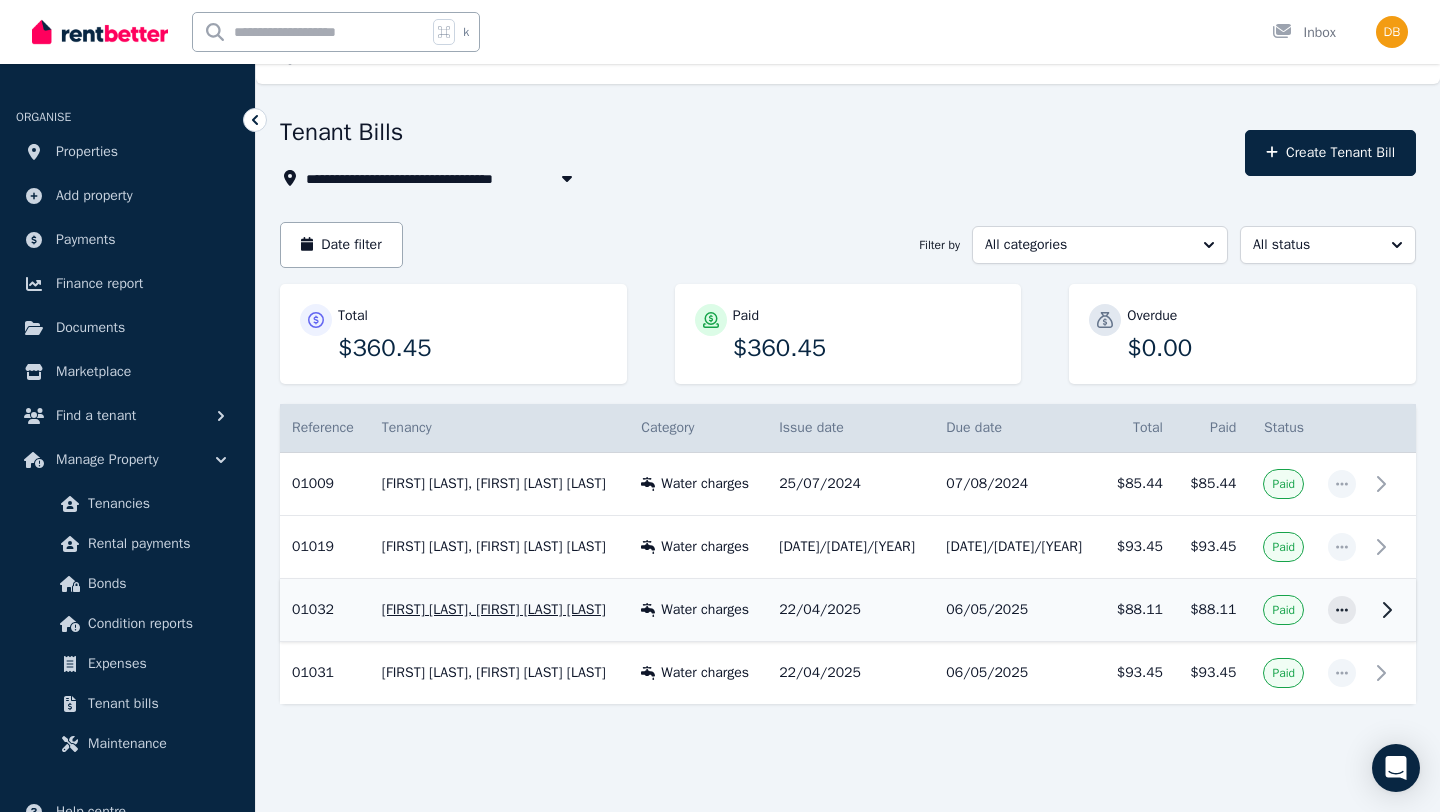 click on "[FIRST] [LAST], [FIRST] [LAST] [LAST]" at bounding box center (499, 610) 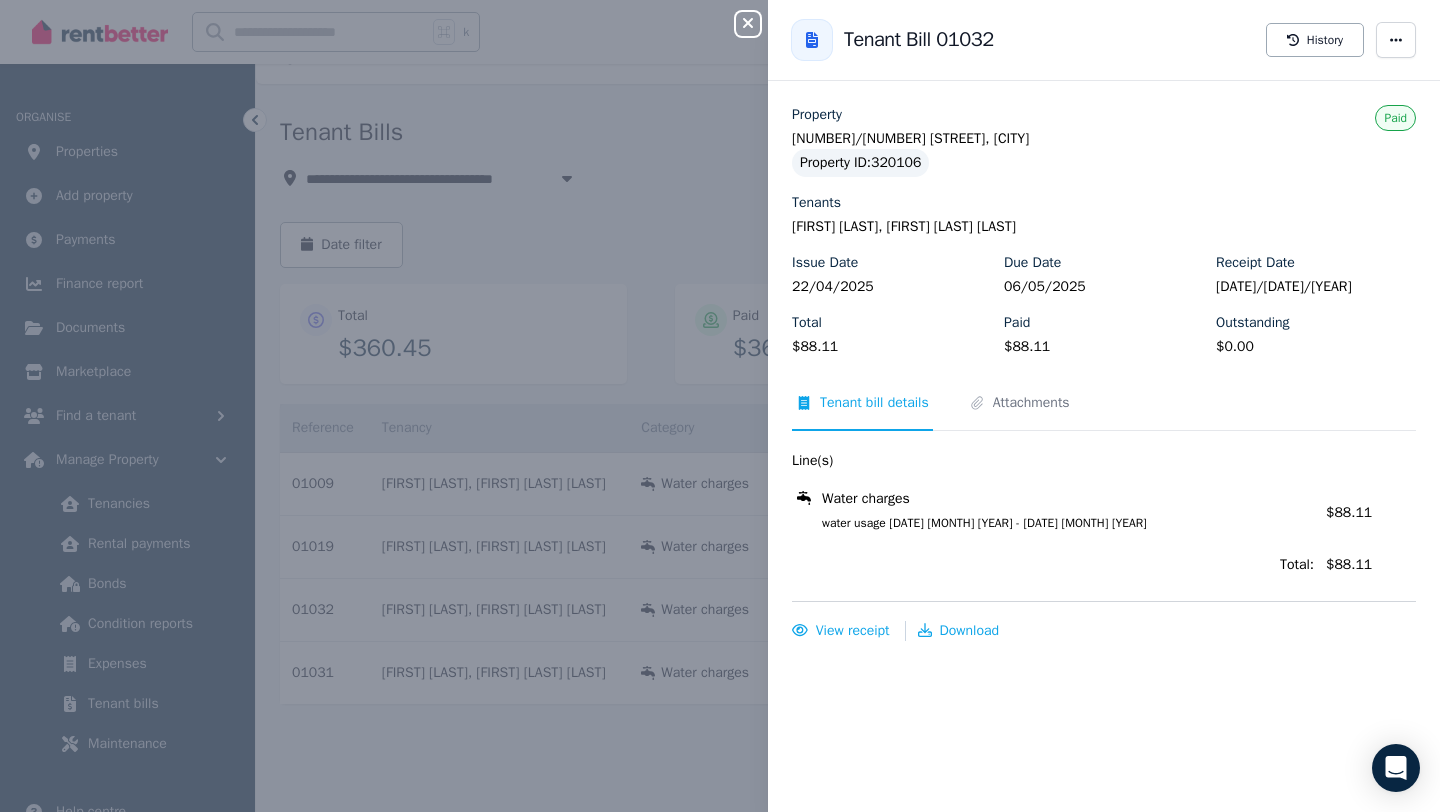 click on "Close panel Back to  Tenant Bill 01032 History Property 10/19-21 Veron Street, Wentworthville Property ID :  320106 Tenants Hasith Benthota Gamage, Indeewarie Hemamali Dissanayake Dissanayake Mudiyanselage Issue Date 22/04/2025 Due Date 06/05/2025 Receipt Date 05/05/2025 Total $88.11 Paid $88.11 Outstanding $0.00 Paid Tenant bill details Attachments Line(s) Water charges water usage 18 Jan 25 - 16 Apr 25 Amount:  $88.11 Total: $88.11 View receipt Download" at bounding box center (720, 406) 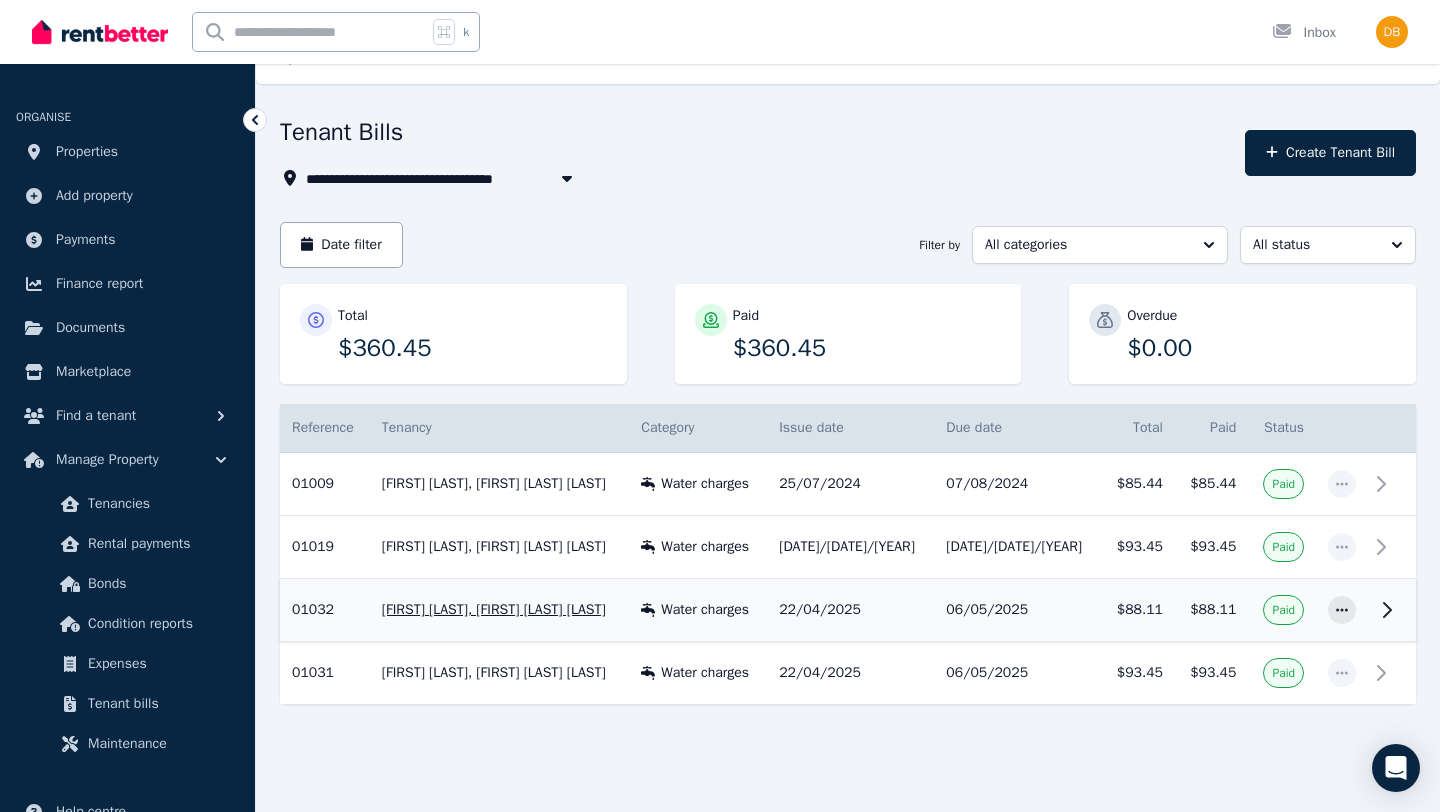 click on "[FIRST] [LAST], [FIRST] [LAST] [LAST]" at bounding box center [499, 610] 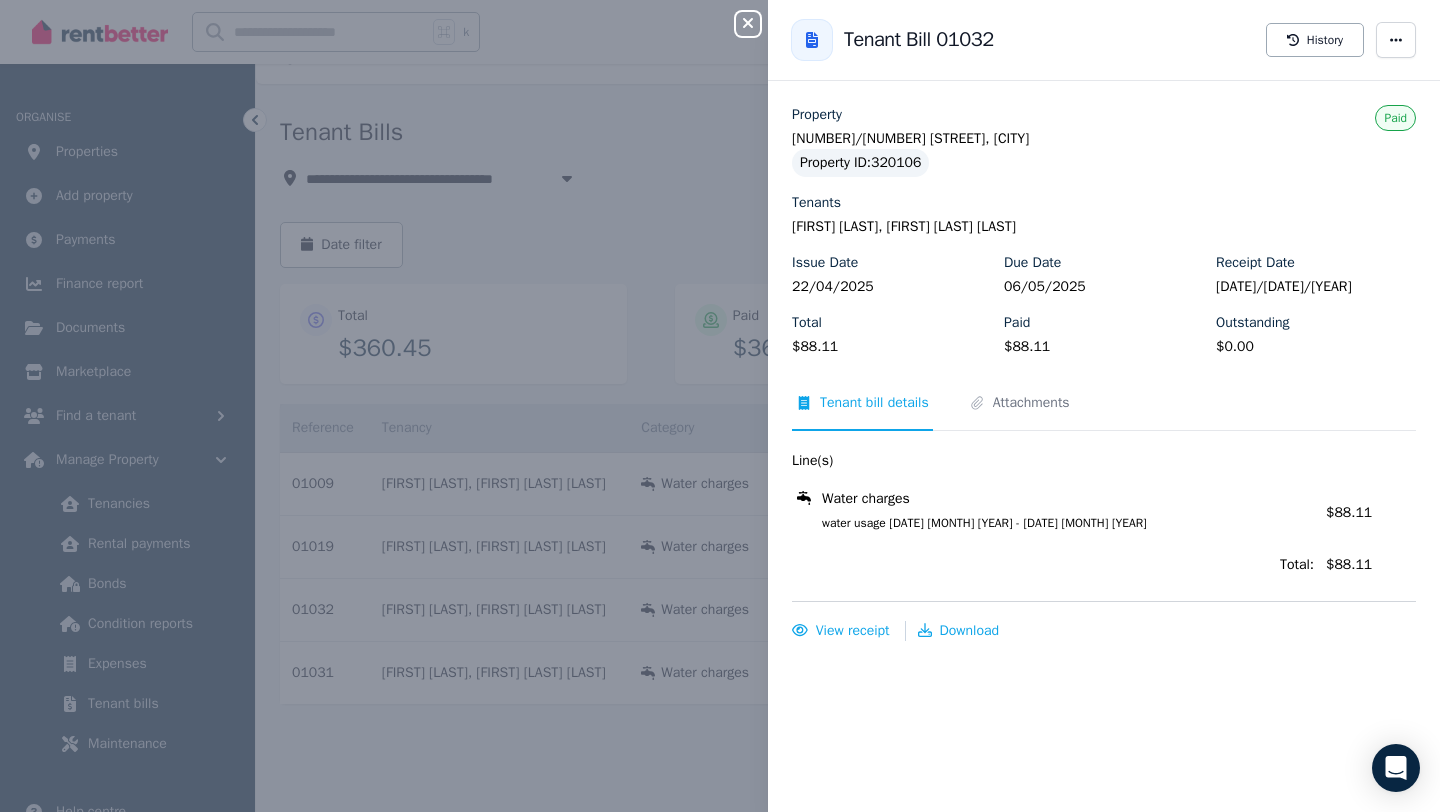 click on "Close panel Back to  Tenant Bill 01032 History Property 10/19-21 Veron Street, Wentworthville Property ID :  320106 Tenants Hasith Benthota Gamage, Indeewarie Hemamali Dissanayake Dissanayake Mudiyanselage Issue Date 22/04/2025 Due Date 06/05/2025 Receipt Date 05/05/2025 Total $88.11 Paid $88.11 Outstanding $0.00 Paid Tenant bill details Attachments Line(s) Water charges water usage 18 Jan 25 - 16 Apr 25 Amount:  $88.11 Total: $88.11 View receipt Download" at bounding box center (720, 406) 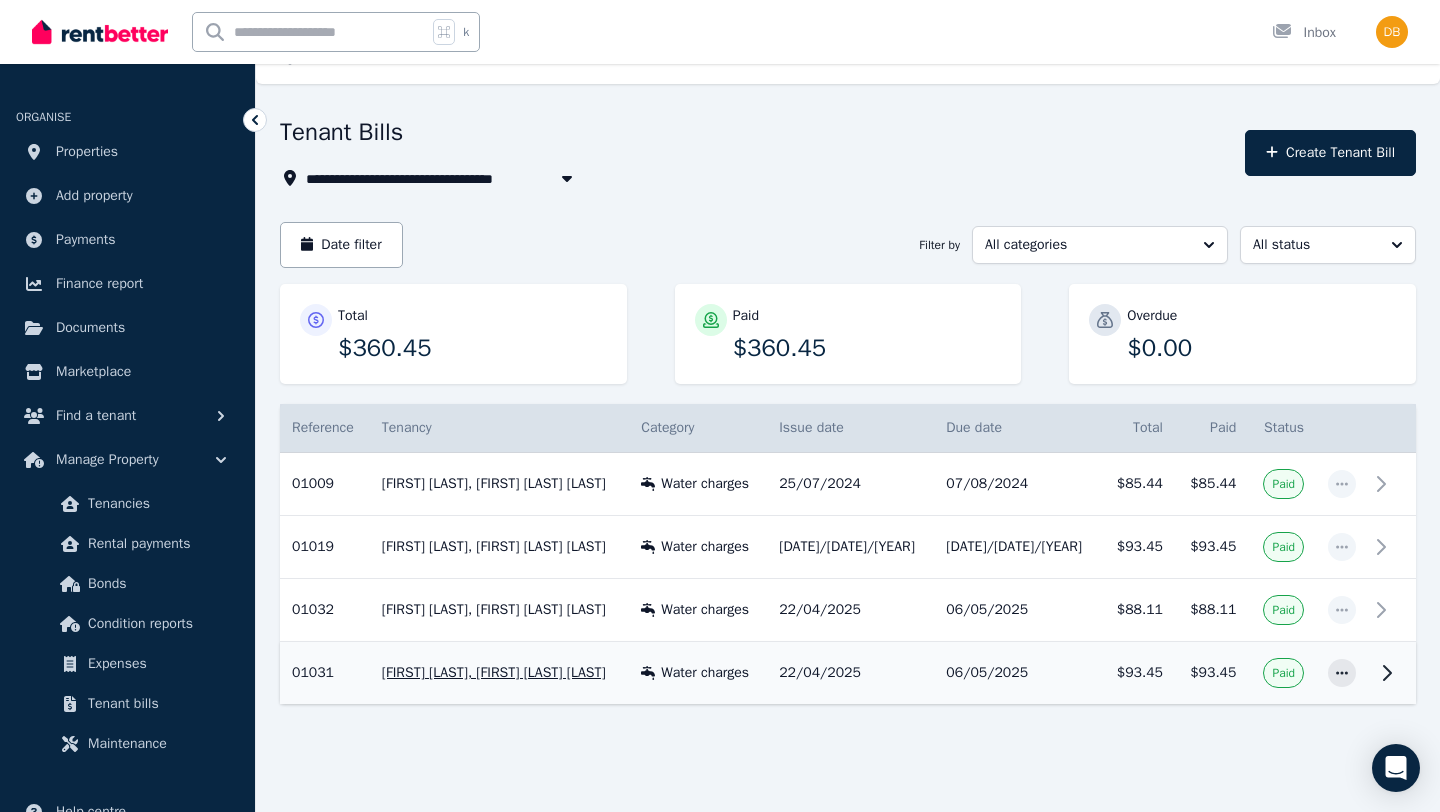 click on "[FIRST] [LAST], [FIRST] [LAST] [LAST]" at bounding box center (499, 673) 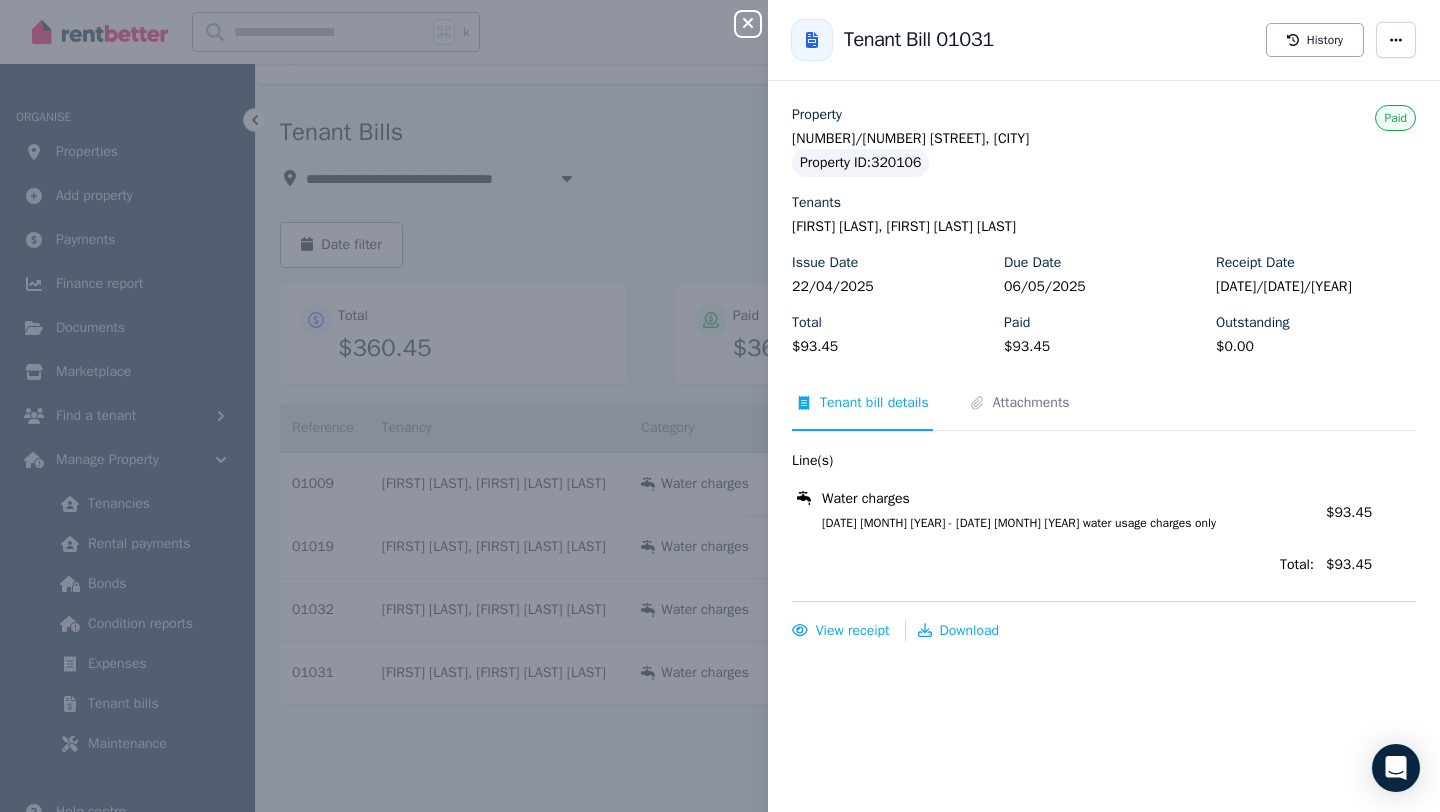 click on "Close panel Back to  Tenant Bill 01031 History Property [NUMBER]/[NUMBER]-[NUMBER] [STREET], [CITY] Property ID :  320106 Tenants [FIRST] [LAST], [FIRST] [LAST] [LAST] Issue Date [DATE] Due Date [DATE] Receipt Date [DATE] Total $93.45 Paid $93.45 Outstanding $0.00 Paid Tenant bill details Attachments Line(s) Water charges [DATE] - [DATE] water usage charges only Amount:  $93.45 Total: $93.45 View receipt Download" at bounding box center (720, 406) 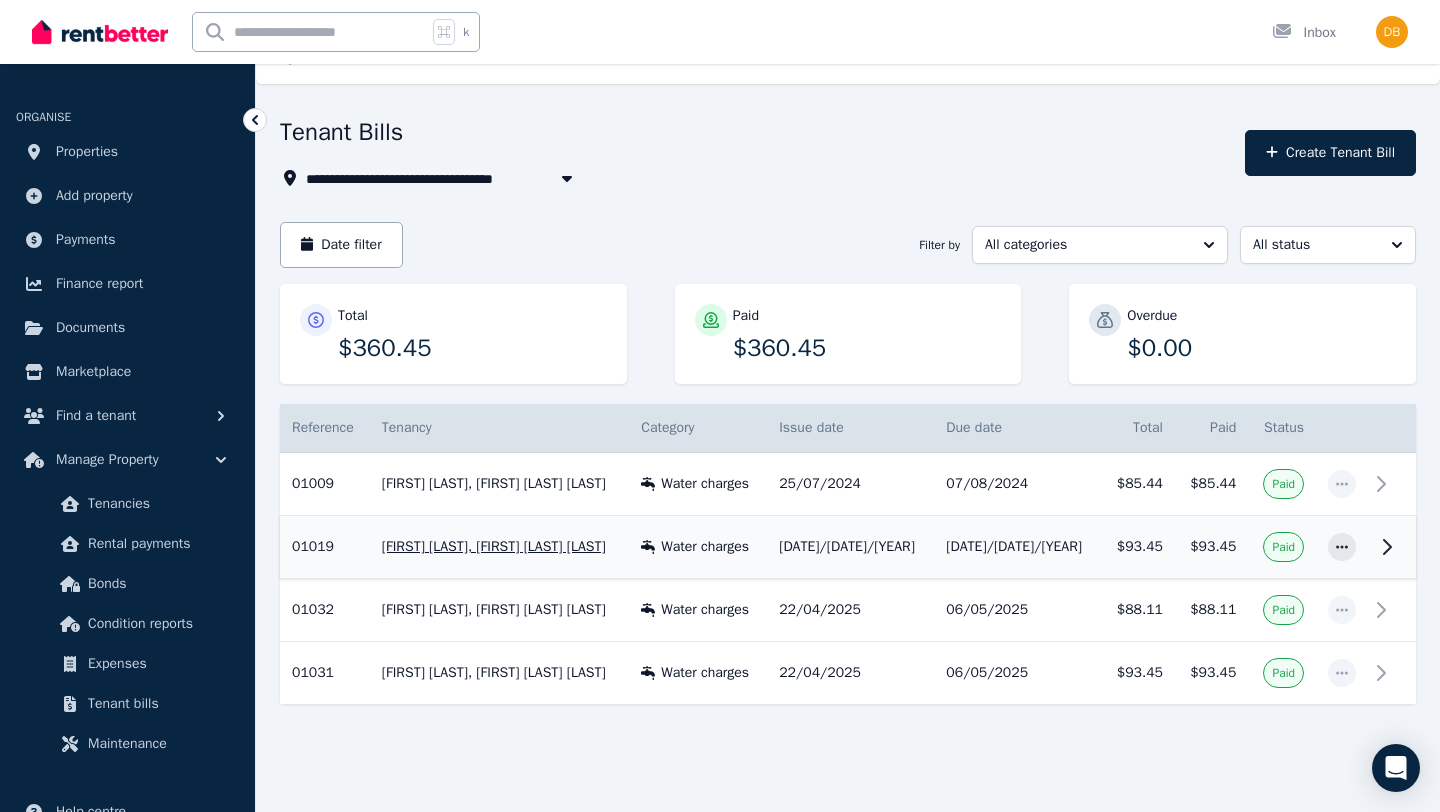 click on "[FIRST] [LAST], [FIRST] [LAST] [LAST]" at bounding box center (499, 547) 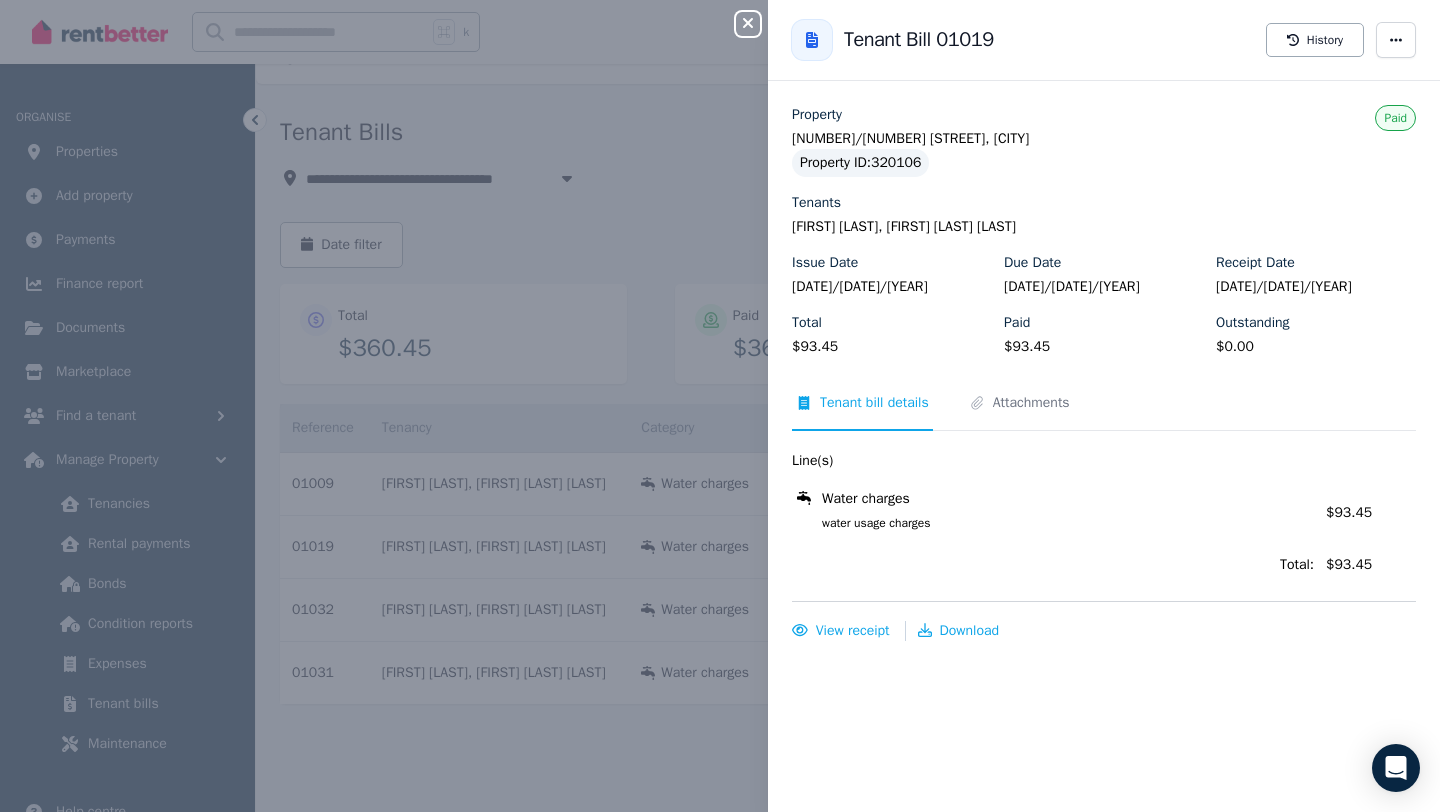 click on "Close panel Back to  Tenant Bill 01019 History Property 10/19-21 Veron Street, Wentworthville Property ID :  320106 Tenants Hasith Benthota Gamage, Indeewarie Hemamali Dissanayake Dissanayake Mudiyanselage Issue Date 21/11/2024 Due Date 04/12/2024 Receipt Date 03/12/2024 Total $93.45 Paid $93.45 Outstanding $0.00 Paid Tenant bill details Attachments Line(s) Water charges water usage charges Amount:  $93.45 Total: $93.45 View receipt Download" at bounding box center (720, 406) 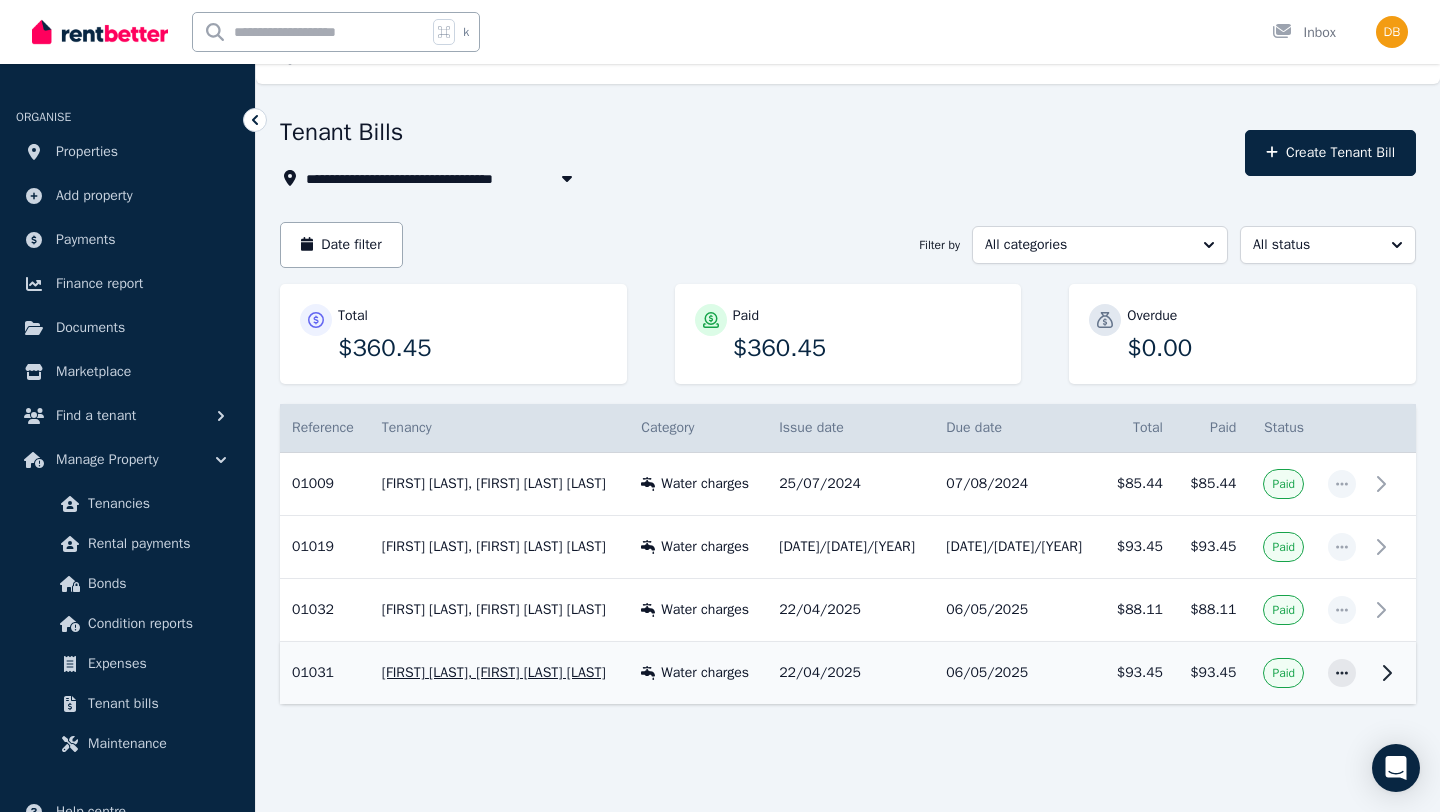 click on "[FIRST] [LAST], [FIRST] [LAST] [LAST]" at bounding box center (499, 673) 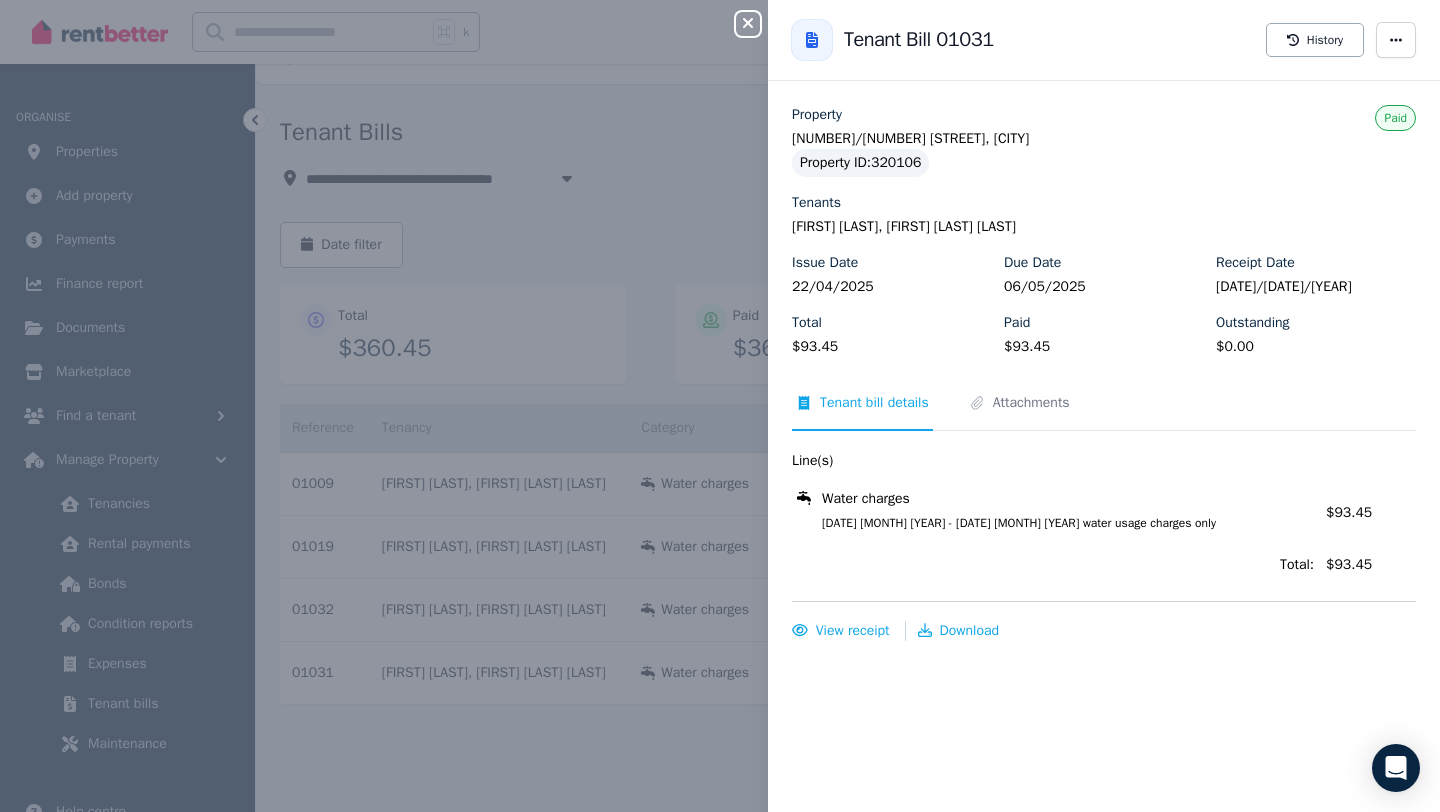 click on "Close panel Back to  Tenant Bill 01031 History Property [NUMBER]/[NUMBER]-[NUMBER] [STREET], [CITY] Property ID :  320106 Tenants [FIRST] [LAST], [FIRST] [LAST] [LAST] Issue Date [DATE] Due Date [DATE] Receipt Date [DATE] Total $93.45 Paid $93.45 Outstanding $0.00 Paid Tenant bill details Attachments Line(s) Water charges [DATE] - [DATE] water usage charges only Amount:  $93.45 Total: $93.45 View receipt Download" at bounding box center (720, 406) 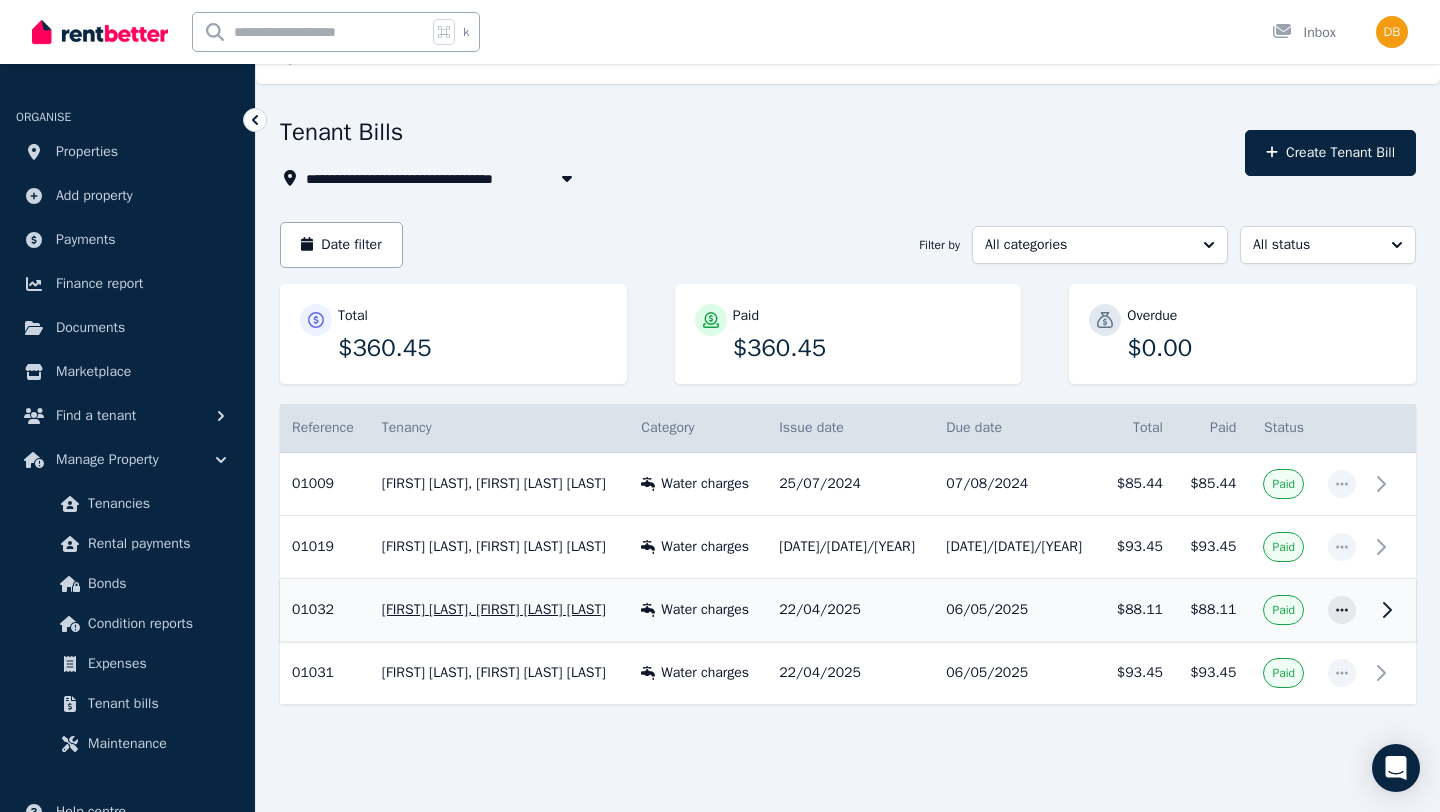 click on "[FIRST] [LAST], [FIRST] [LAST] [LAST]" at bounding box center [499, 610] 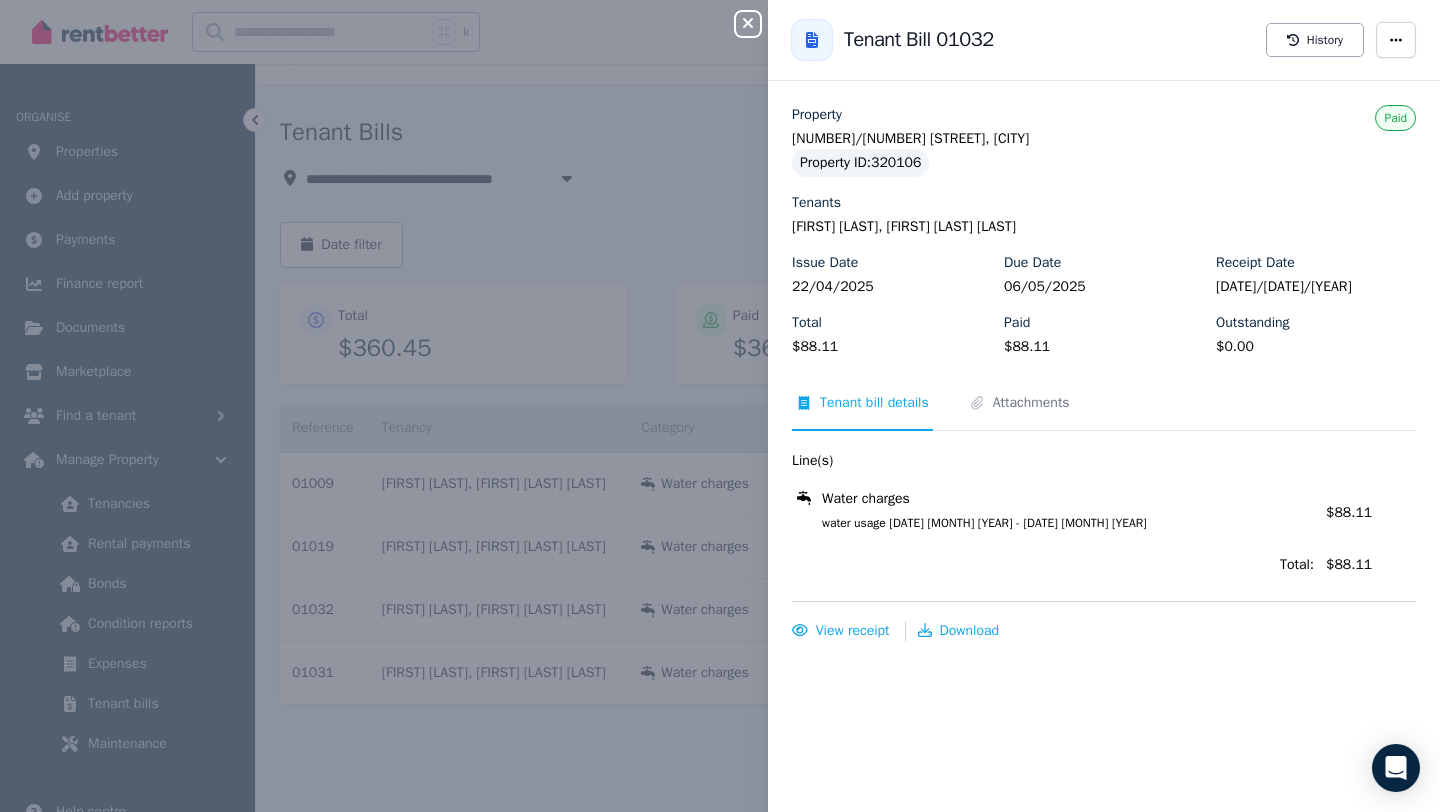 click on "Close panel Back to  Tenant Bill 01032 History Property 10/19-21 Veron Street, Wentworthville Property ID :  320106 Tenants Hasith Benthota Gamage, Indeewarie Hemamali Dissanayake Dissanayake Mudiyanselage Issue Date 22/04/2025 Due Date 06/05/2025 Receipt Date 05/05/2025 Total $88.11 Paid $88.11 Outstanding $0.00 Paid Tenant bill details Attachments Line(s) Water charges water usage 18 Jan 25 - 16 Apr 25 Amount:  $88.11 Total: $88.11 View receipt Download" at bounding box center (720, 406) 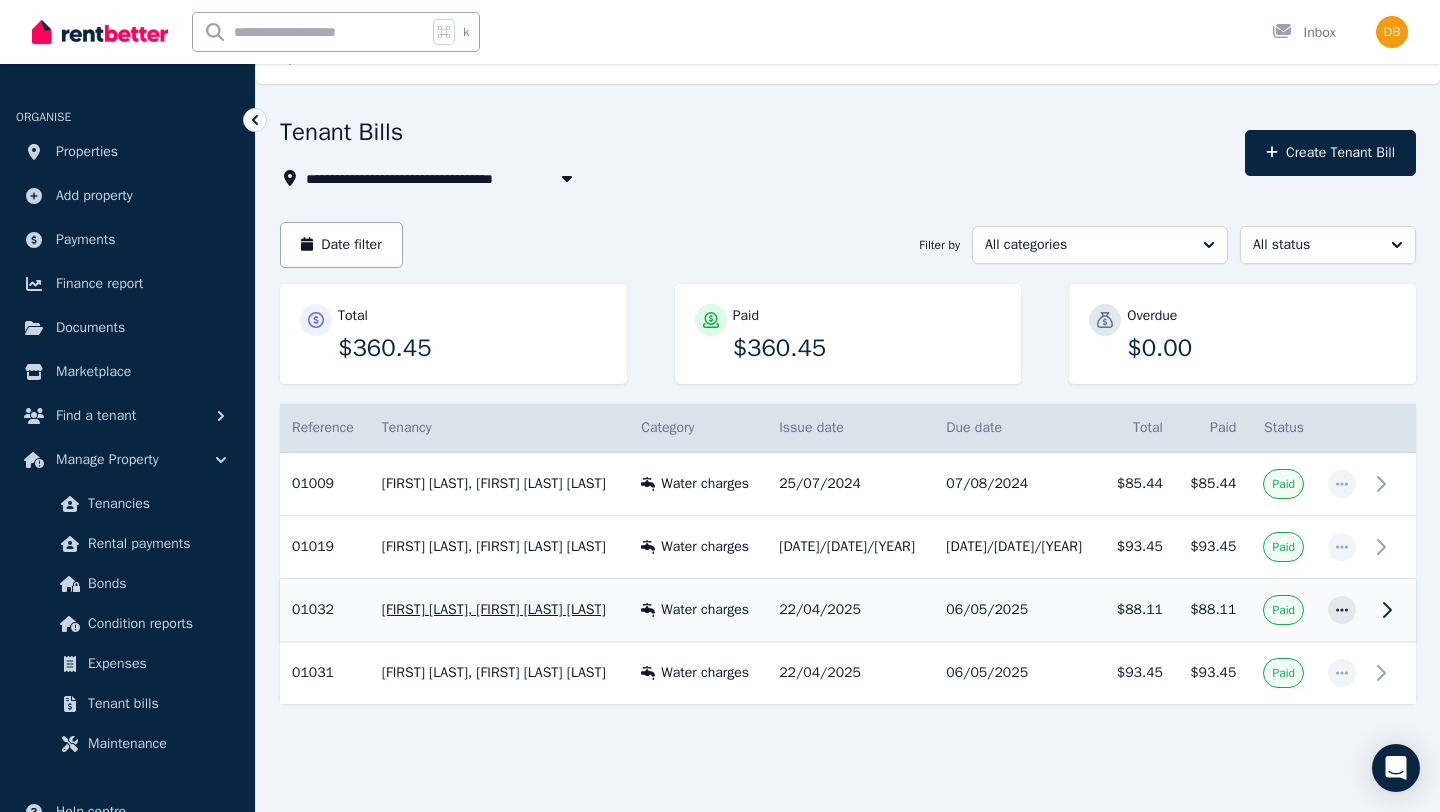 click on "[FIRST] [LAST], [FIRST] [LAST] [LAST]" at bounding box center [499, 610] 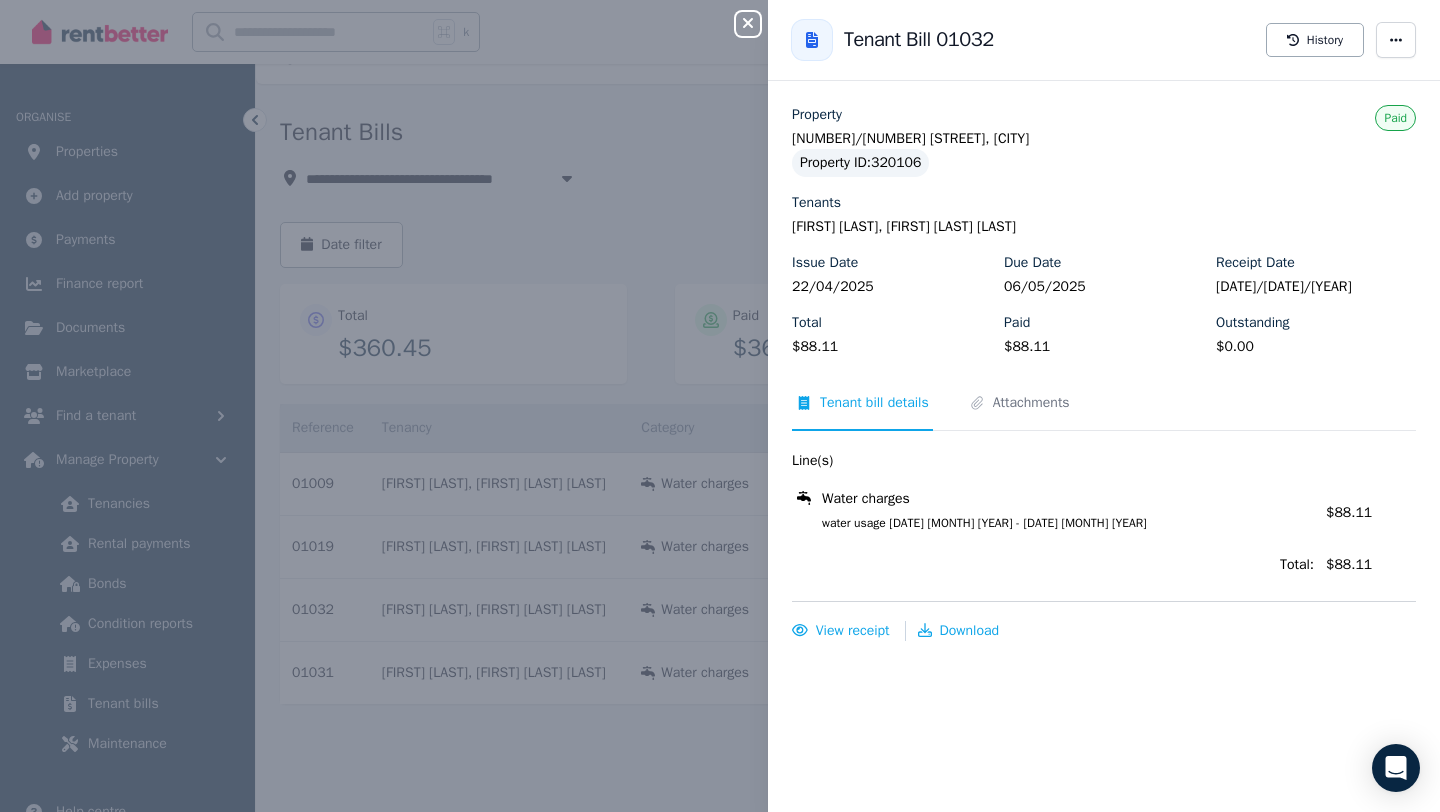 type 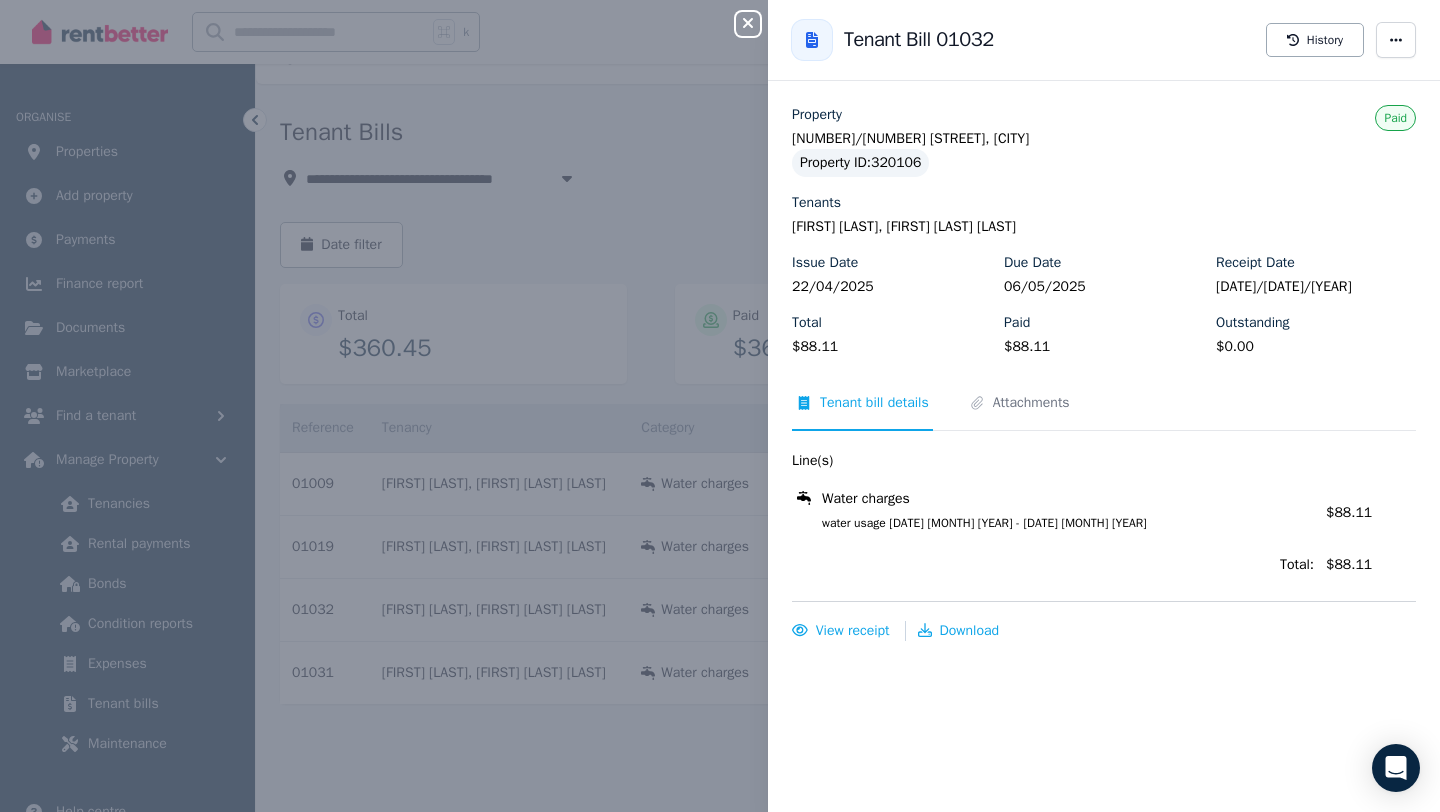 click on "Close panel Back to  Tenant Bill 01032 History Property 10/19-21 Veron Street, Wentworthville Property ID :  320106 Tenants Hasith Benthota Gamage, Indeewarie Hemamali Dissanayake Dissanayake Mudiyanselage Issue Date 22/04/2025 Due Date 06/05/2025 Receipt Date 05/05/2025 Total $88.11 Paid $88.11 Outstanding $0.00 Paid Tenant bill details Attachments Line(s) Water charges water usage 18 Jan 25 - 16 Apr 25 Amount:  $88.11 Total: $88.11 View receipt Download" at bounding box center (720, 406) 